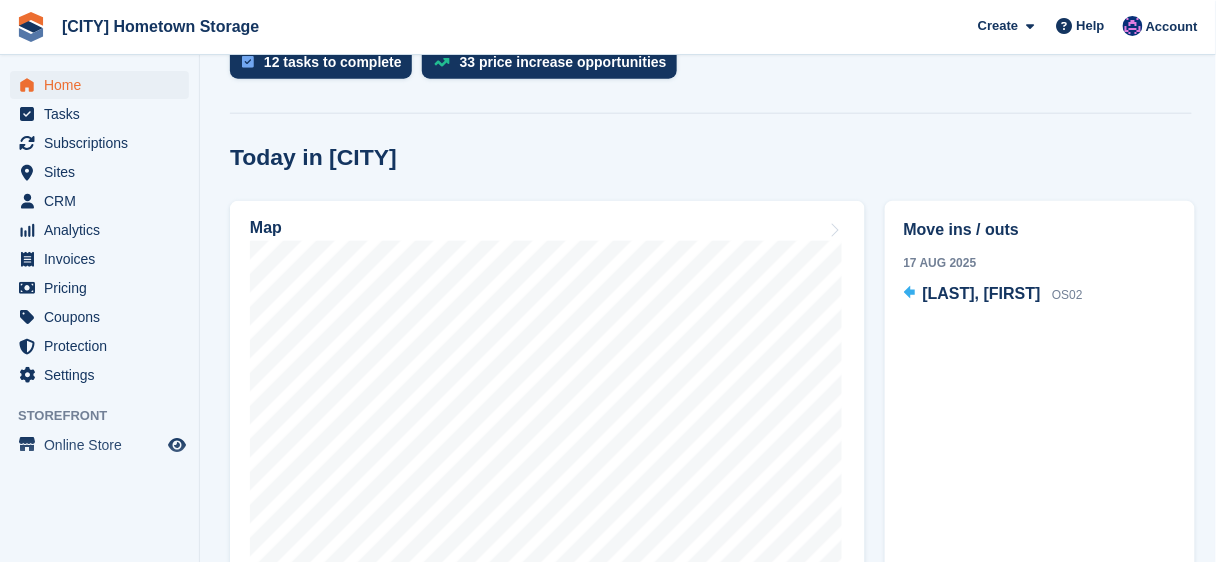 scroll, scrollTop: 480, scrollLeft: 0, axis: vertical 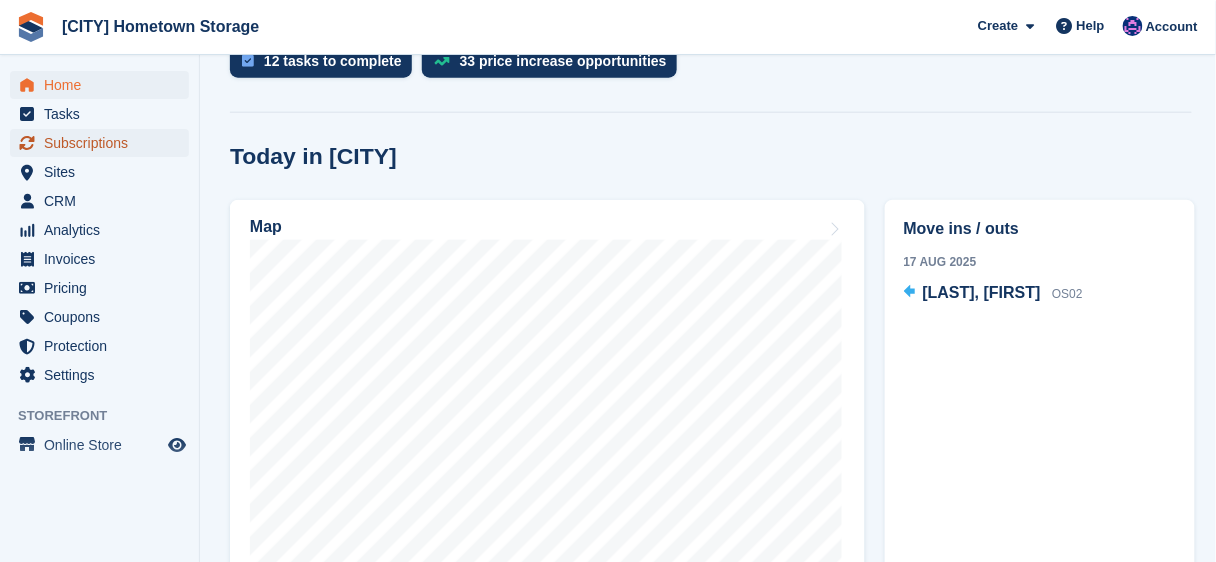 click on "Subscriptions" at bounding box center (104, 143) 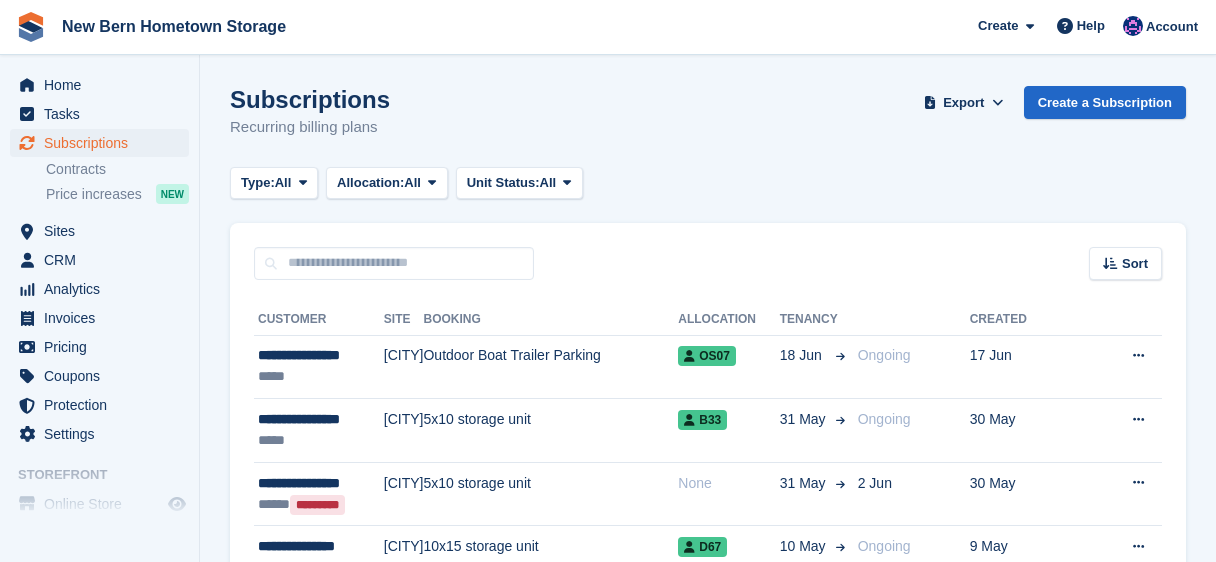 scroll, scrollTop: 0, scrollLeft: 0, axis: both 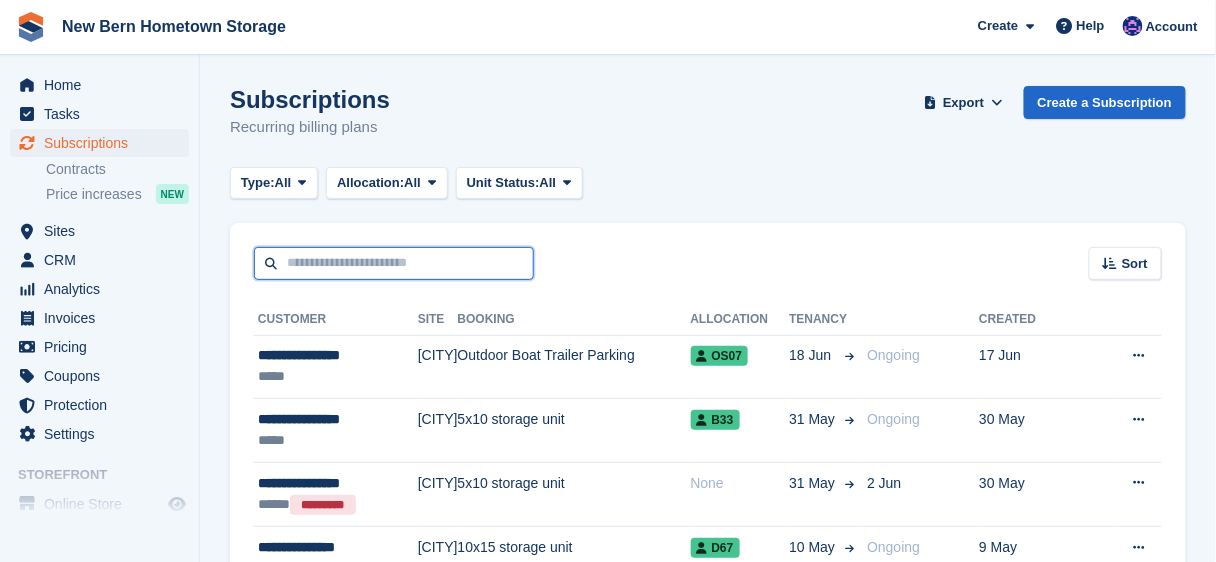 click at bounding box center [394, 263] 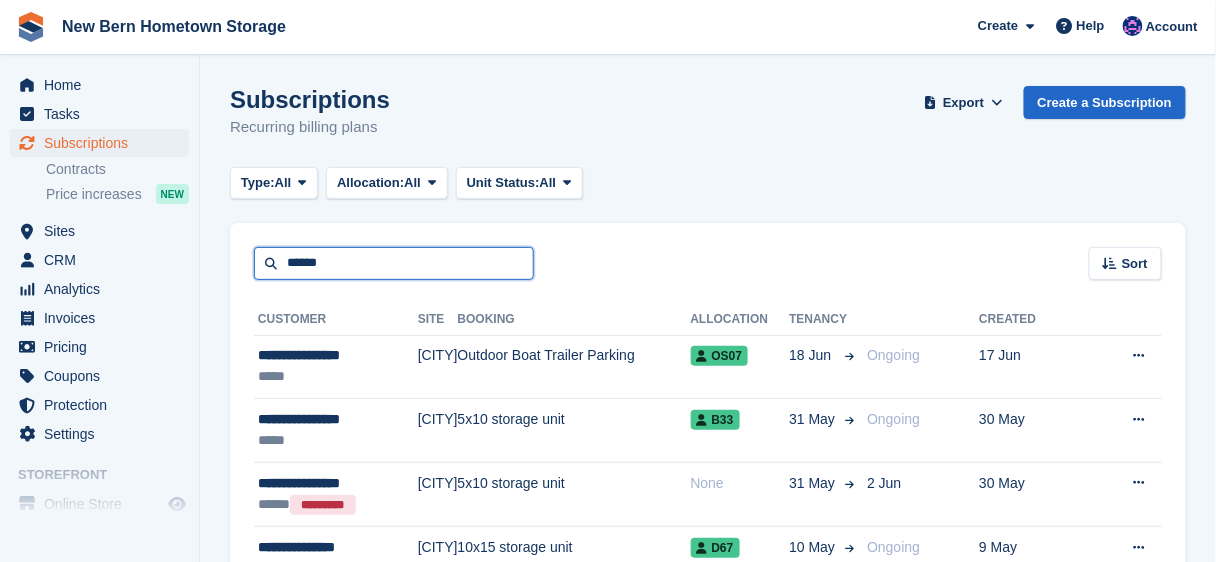 type on "******" 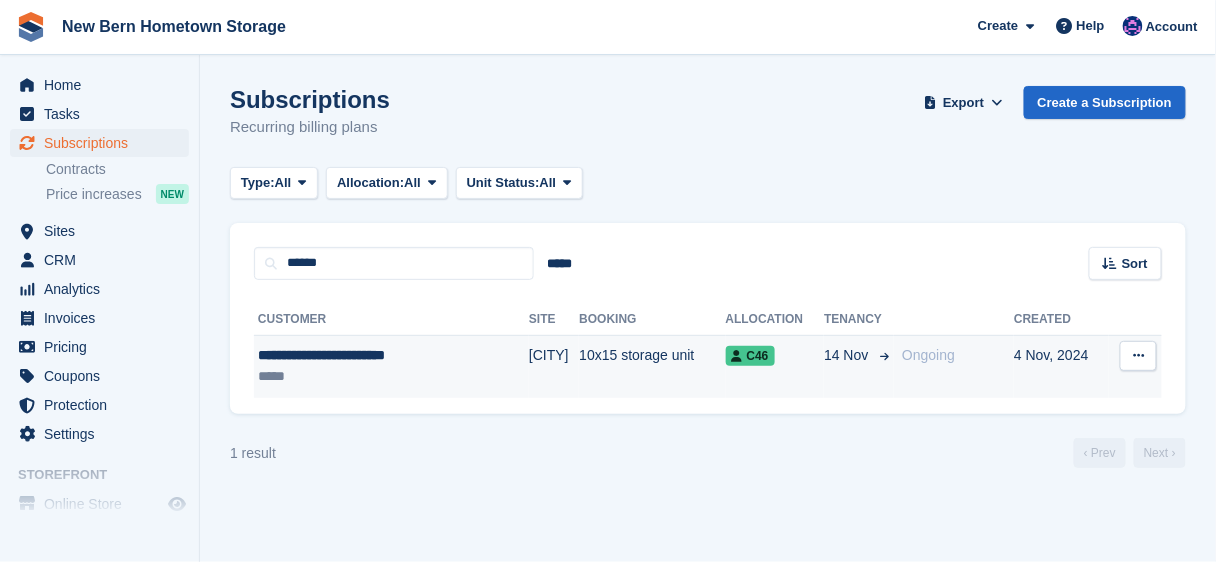 click on "10x15 storage unit" at bounding box center (652, 366) 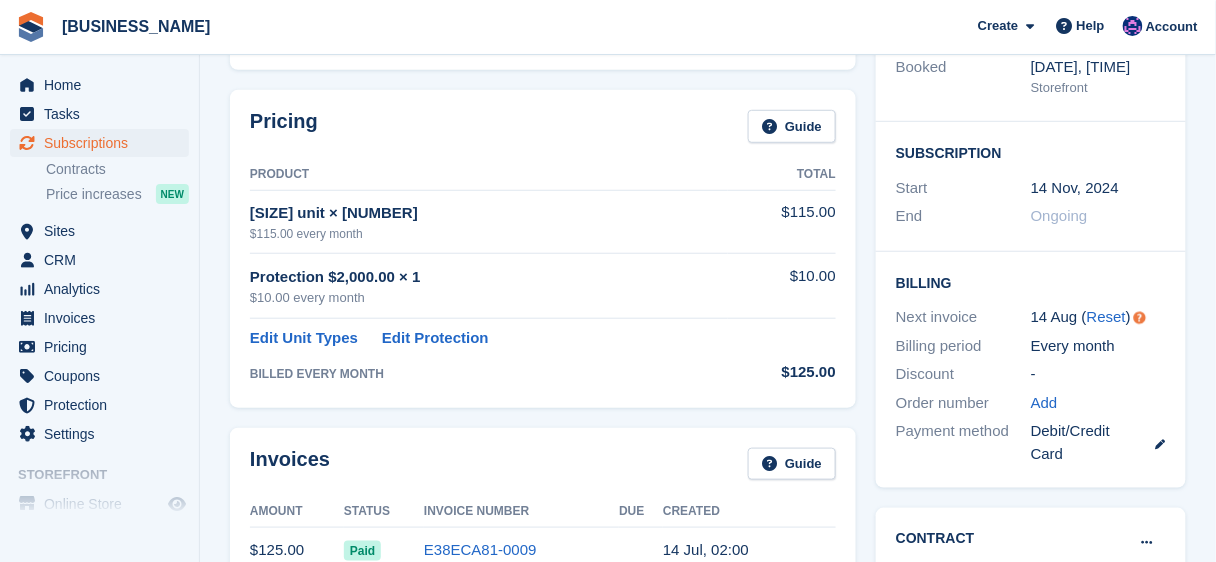 scroll, scrollTop: 160, scrollLeft: 0, axis: vertical 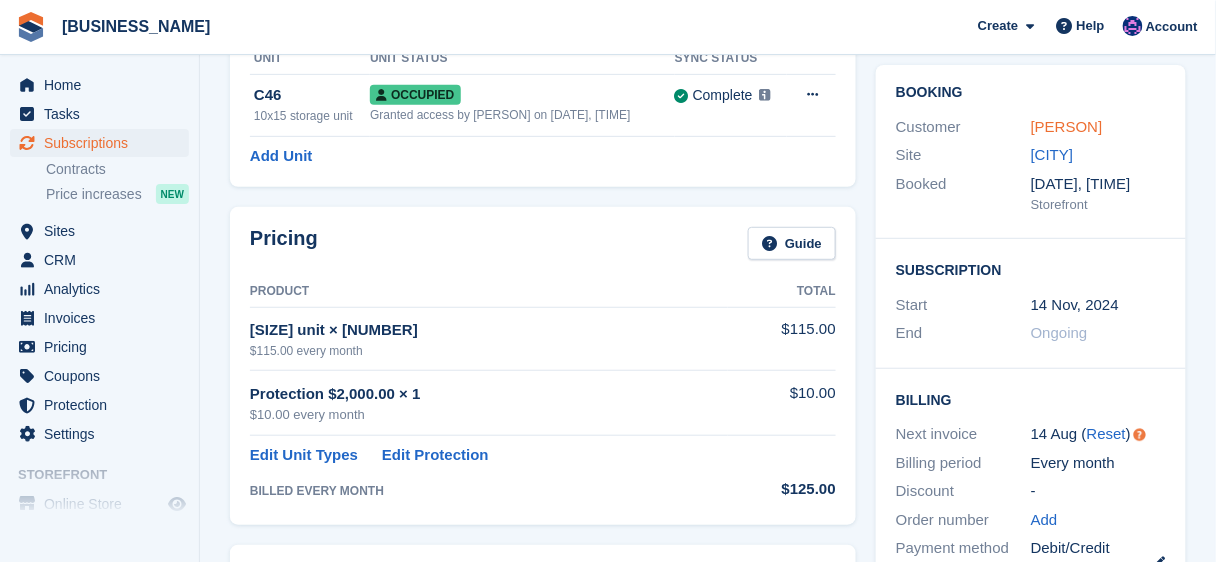 click on "[PERSON]" at bounding box center (1067, 126) 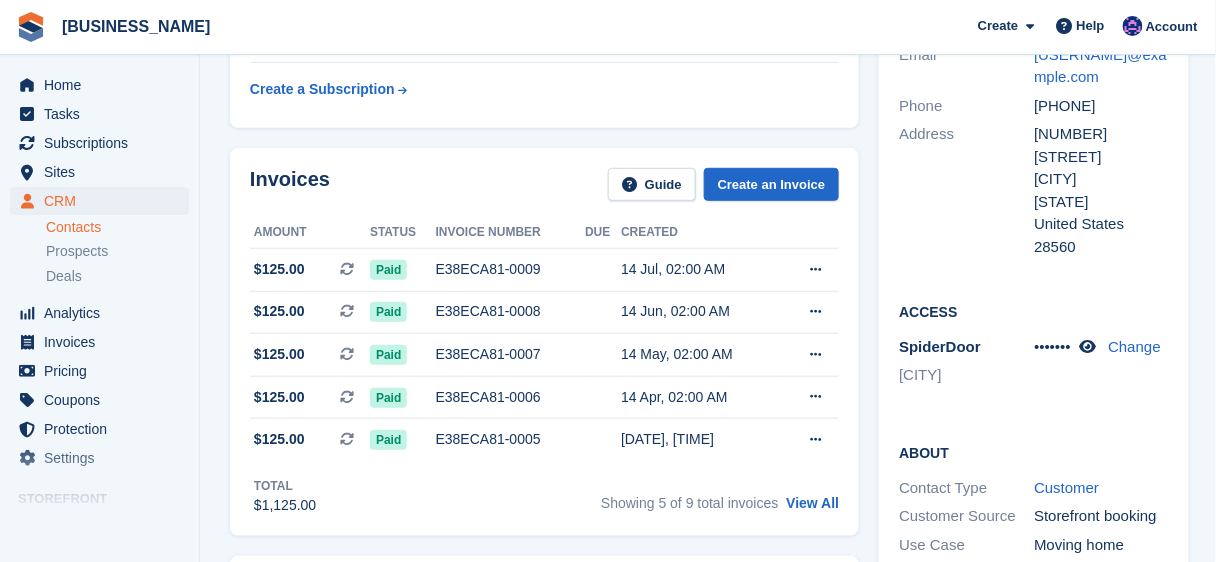scroll, scrollTop: 320, scrollLeft: 0, axis: vertical 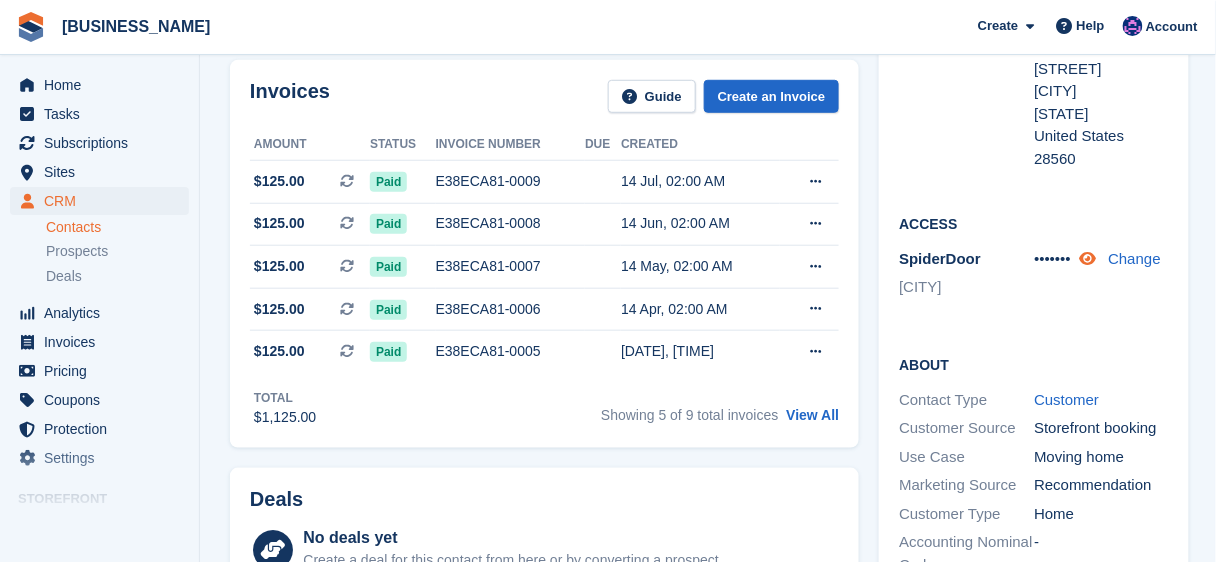 click at bounding box center (1087, 258) 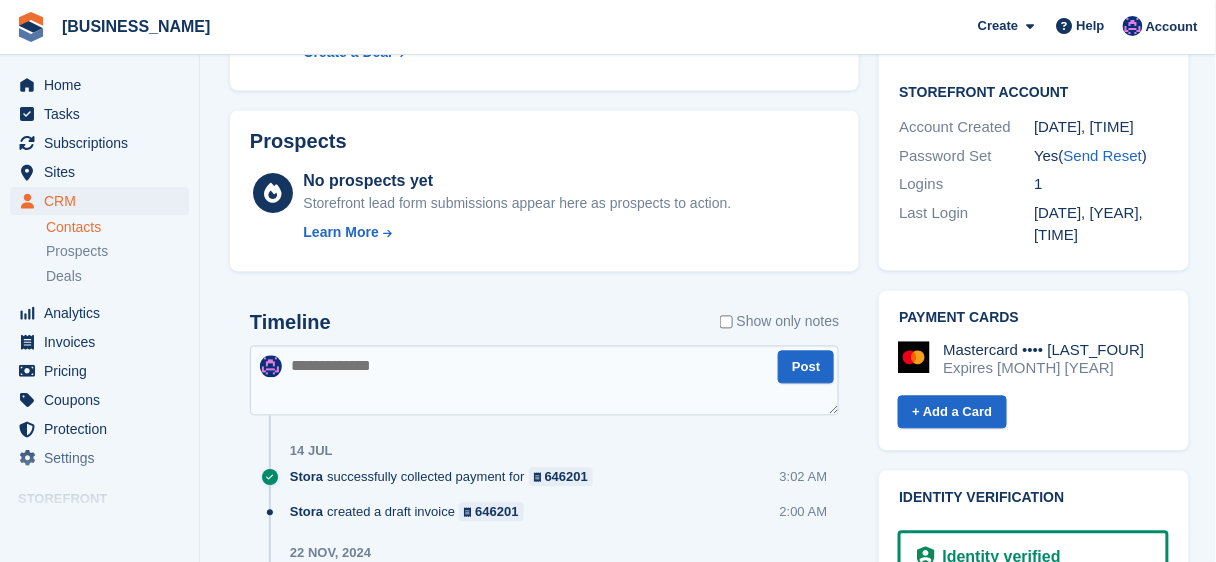 scroll, scrollTop: 960, scrollLeft: 0, axis: vertical 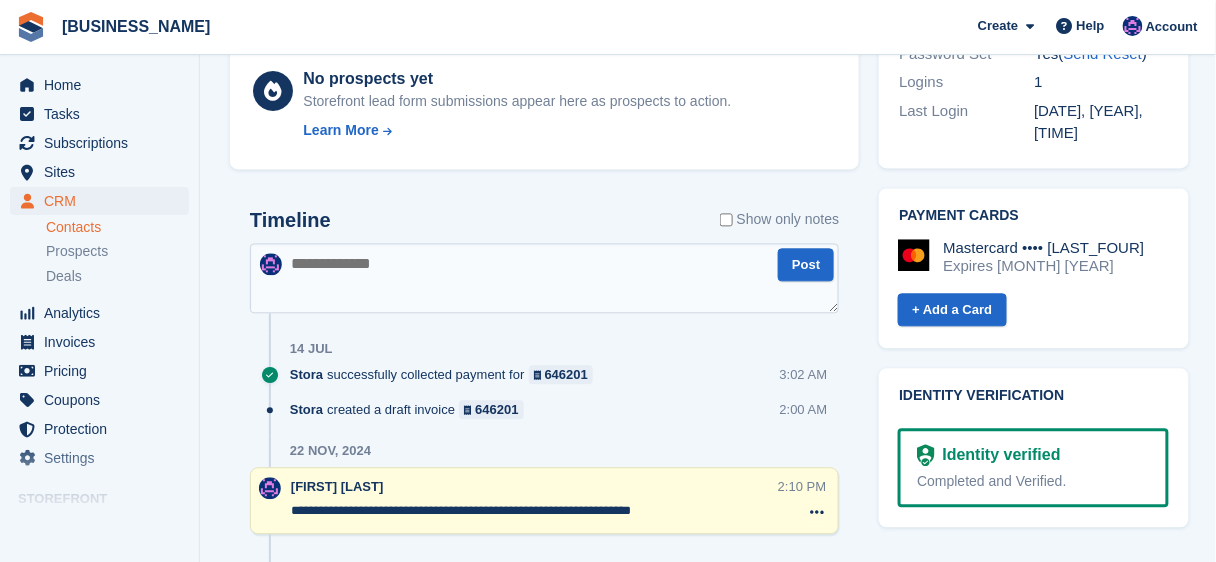 click at bounding box center (544, 278) 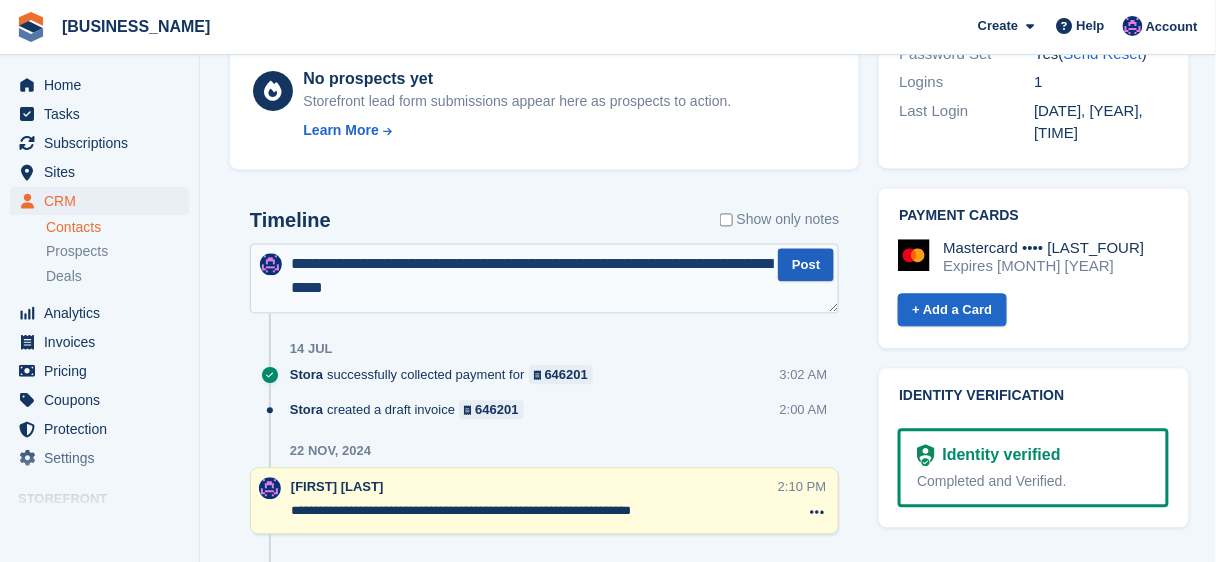 type on "**********" 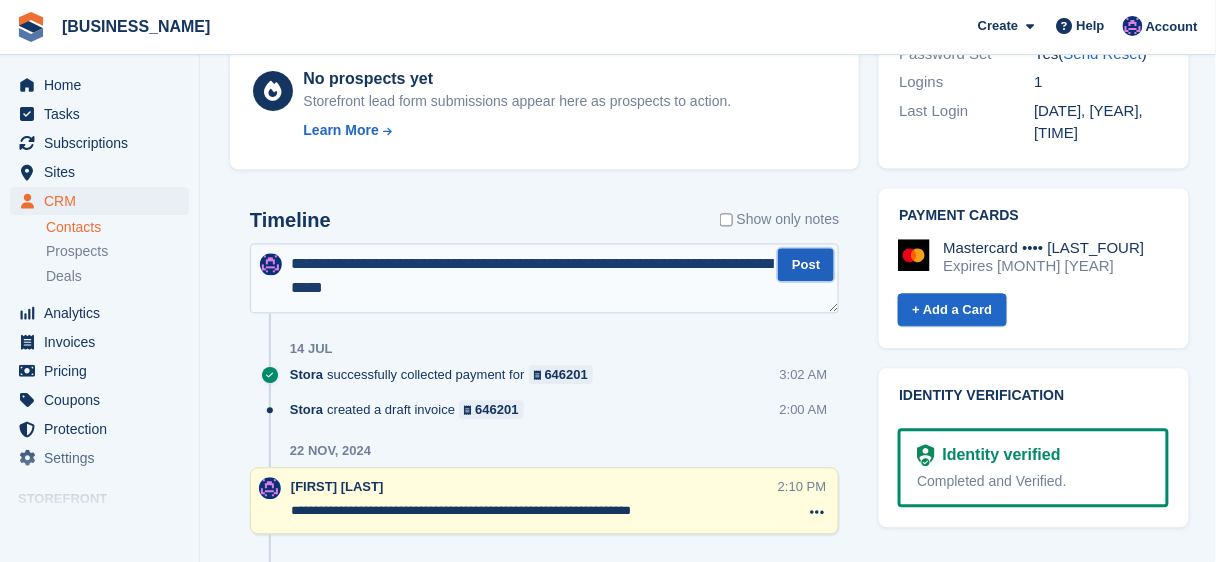 click on "Post" at bounding box center [806, 264] 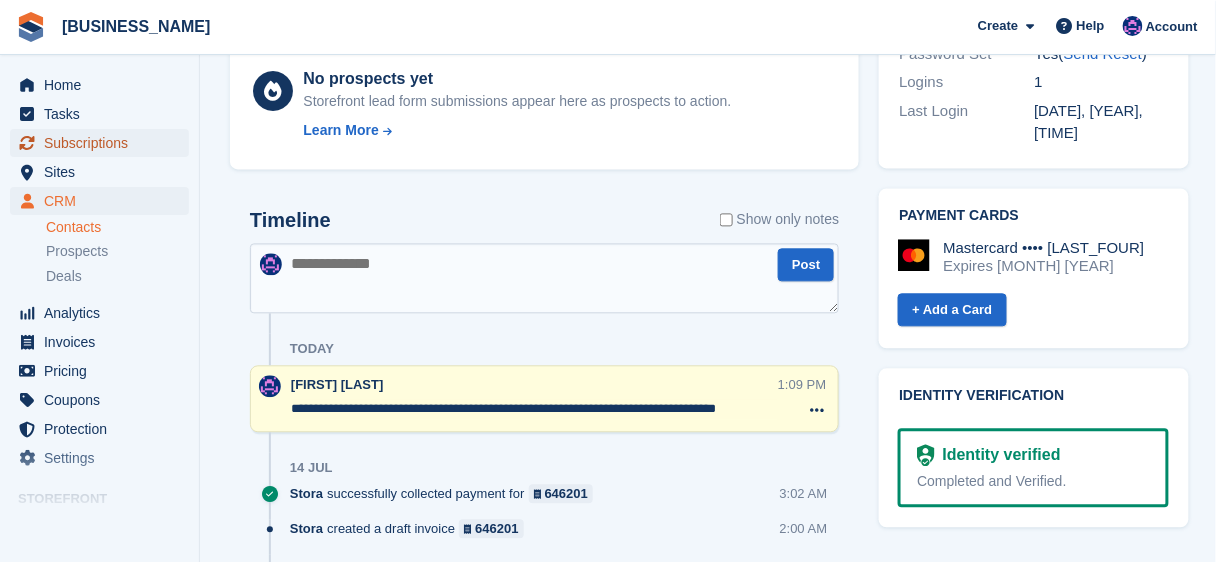 click on "Subscriptions" at bounding box center [104, 143] 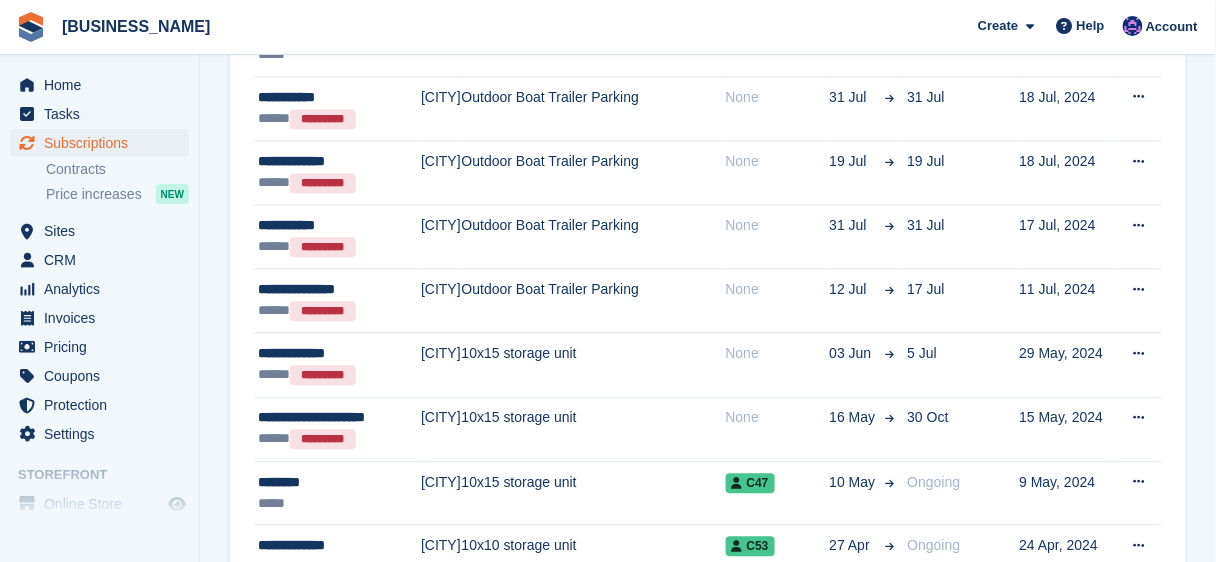 scroll, scrollTop: 0, scrollLeft: 0, axis: both 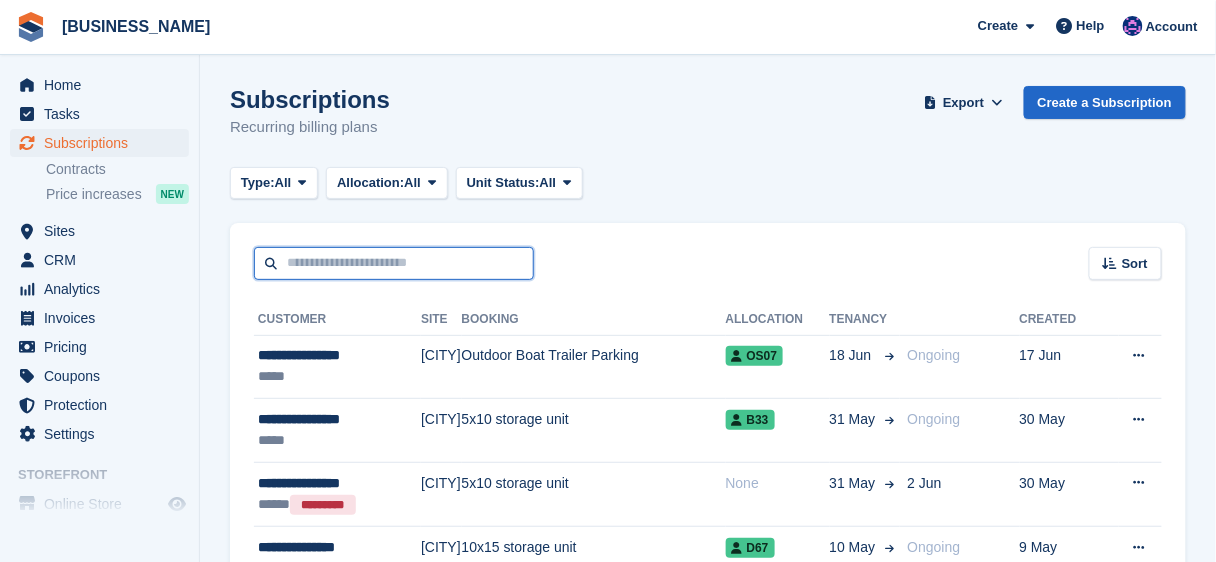 click at bounding box center (394, 263) 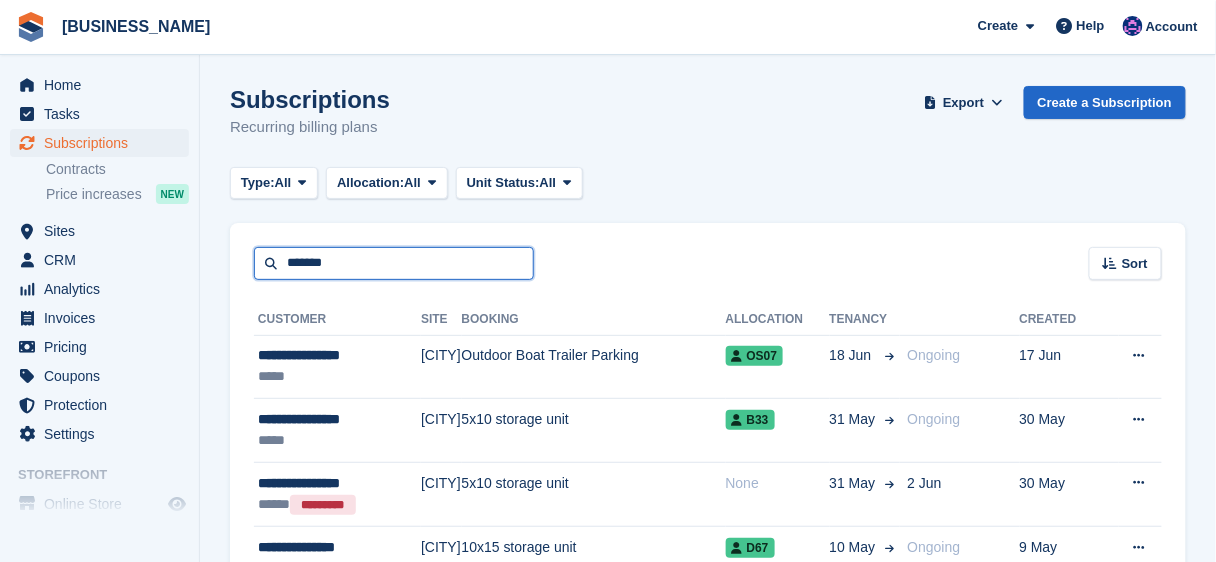 type on "*******" 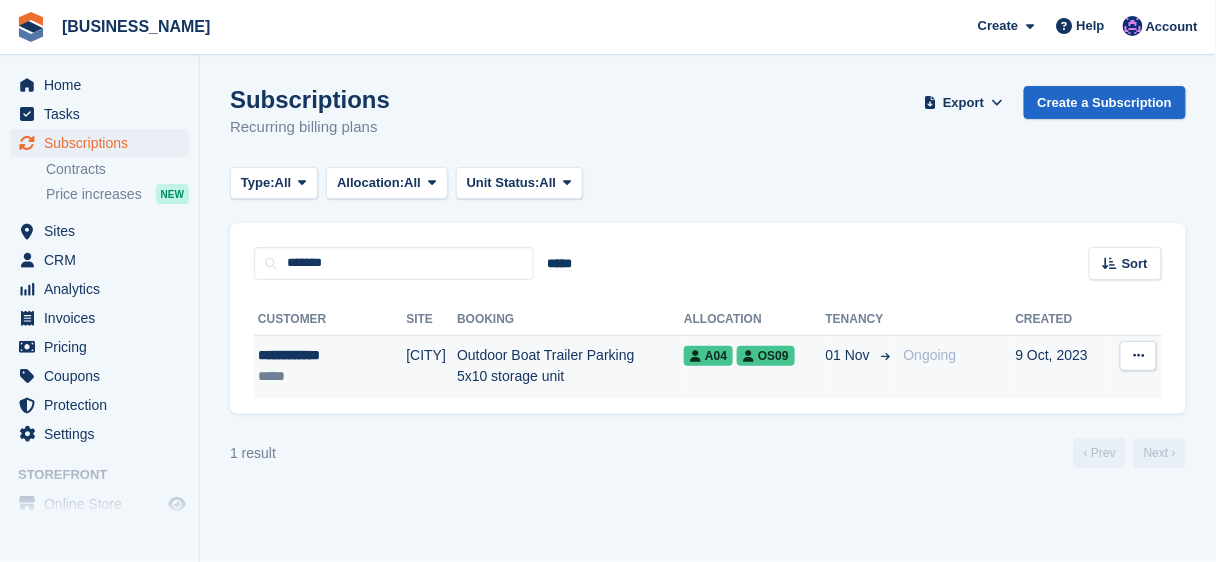 click on "OS09" at bounding box center (766, 356) 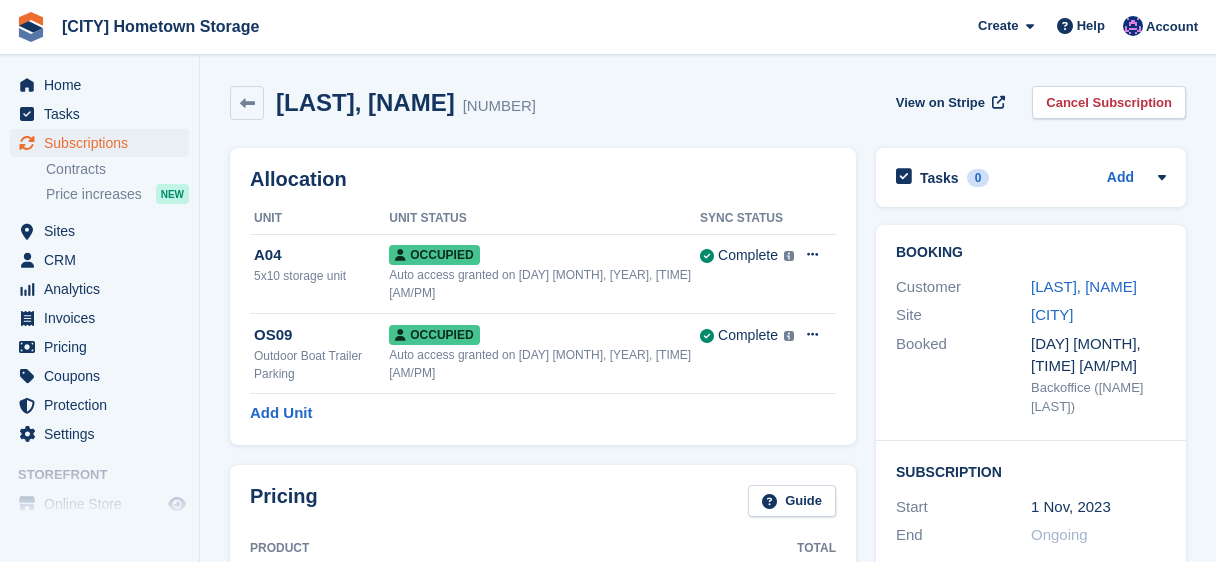 scroll, scrollTop: 0, scrollLeft: 0, axis: both 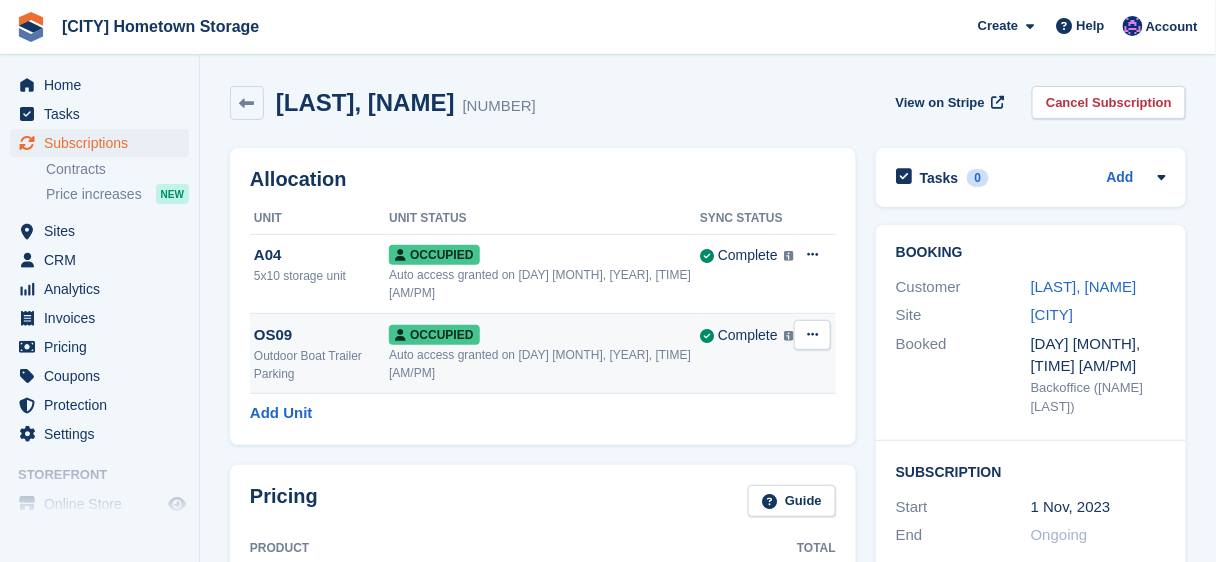 click on "Auto access granted on [DAY] [MONTH], [YEAR], [TIME] [AM/PM]" at bounding box center (544, 364) 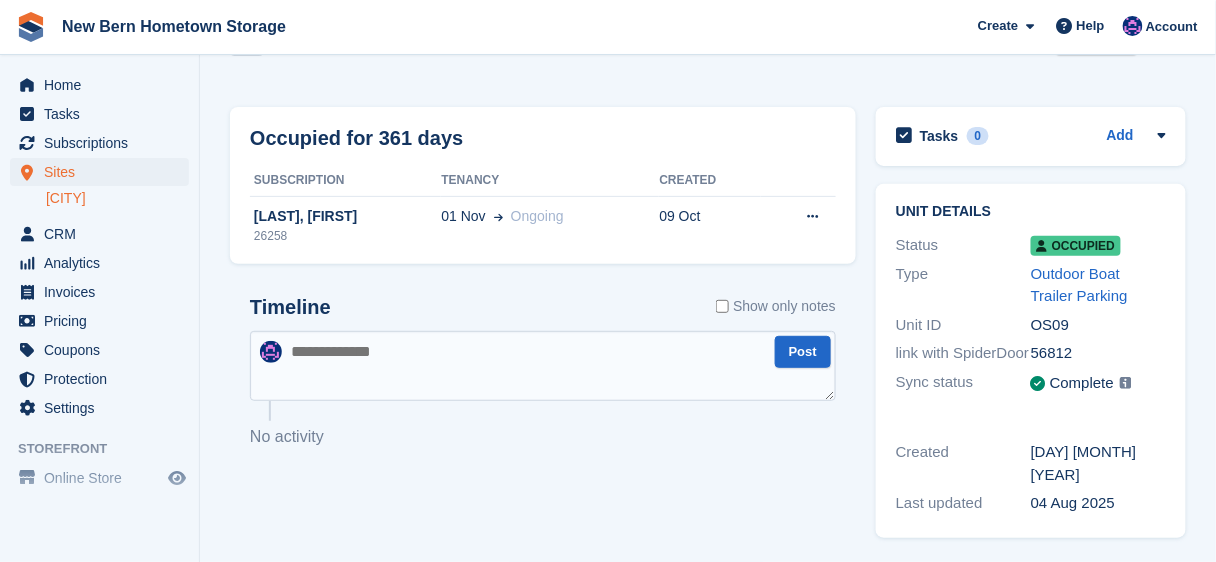 scroll, scrollTop: 0, scrollLeft: 0, axis: both 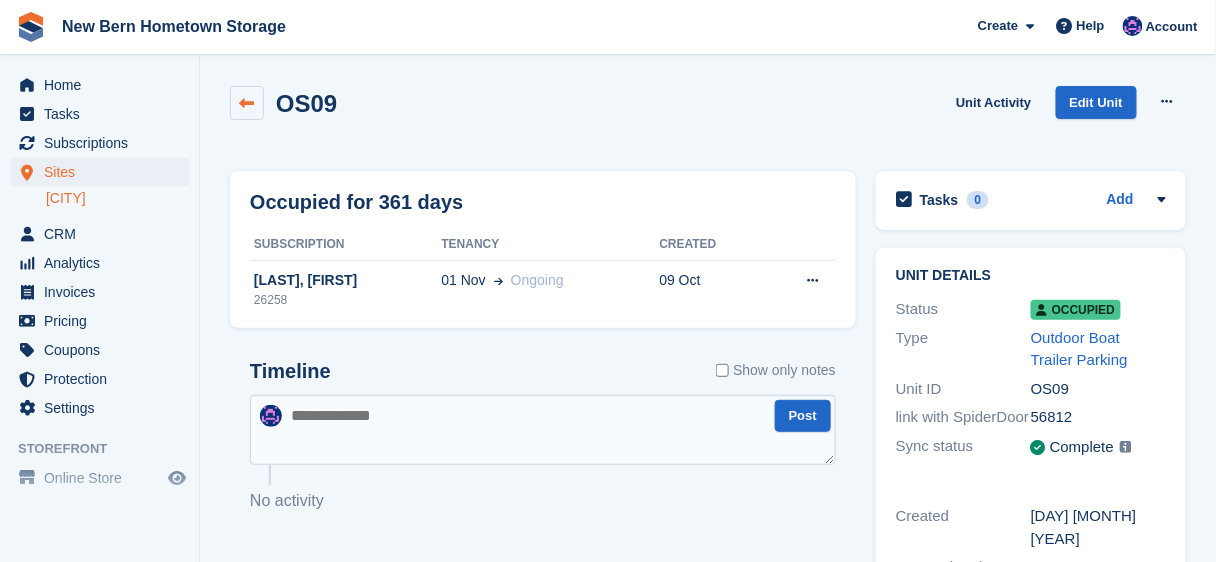click at bounding box center (247, 103) 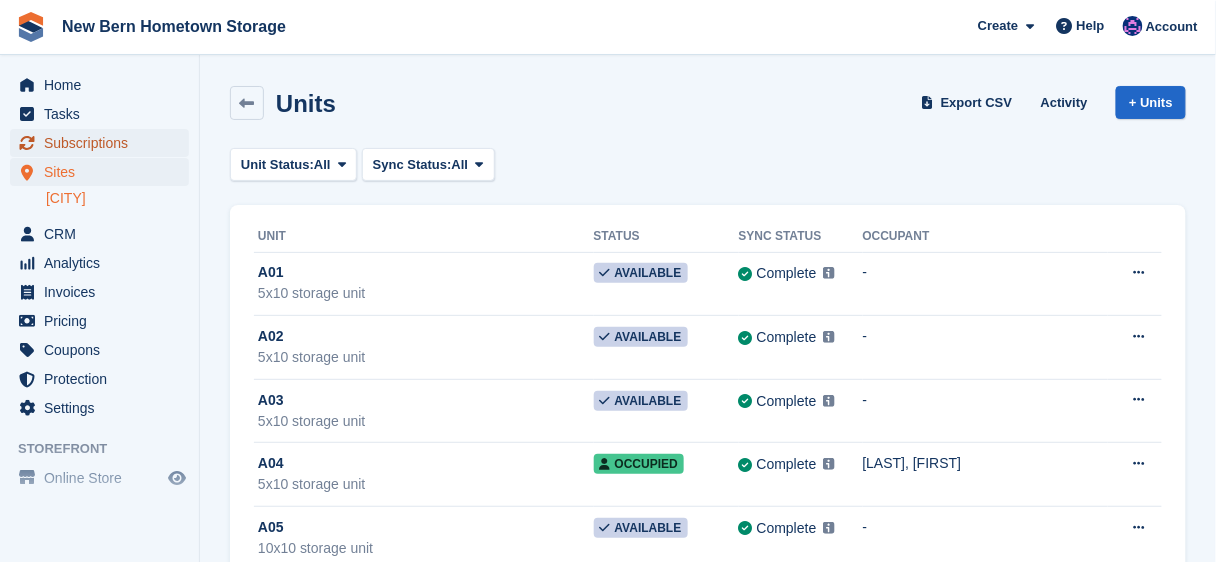 click on "Subscriptions" at bounding box center (104, 143) 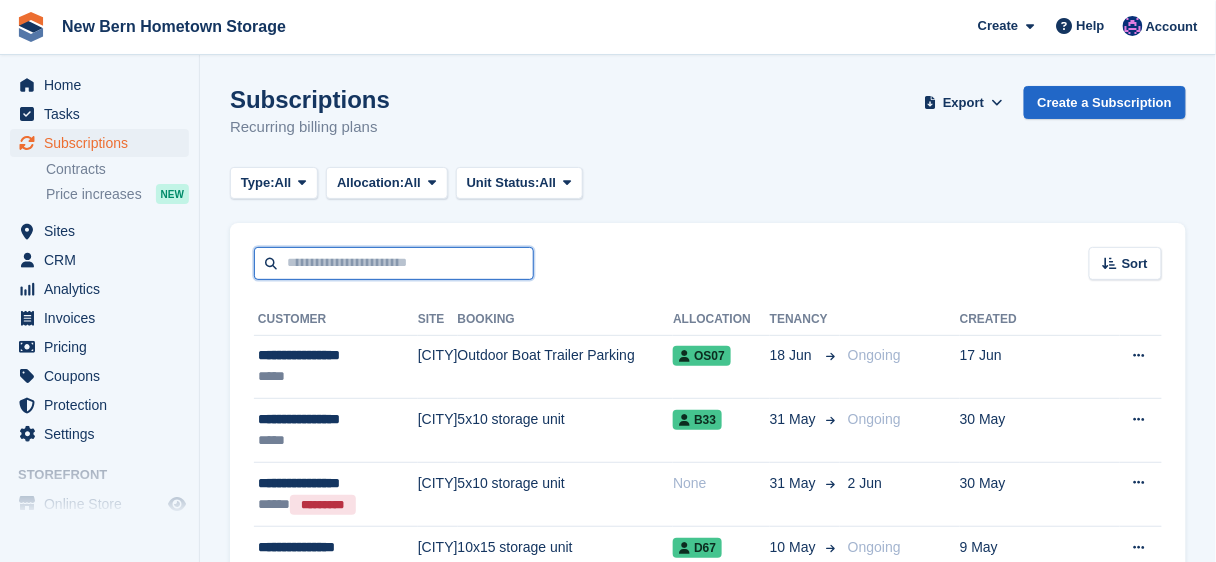 click at bounding box center (394, 263) 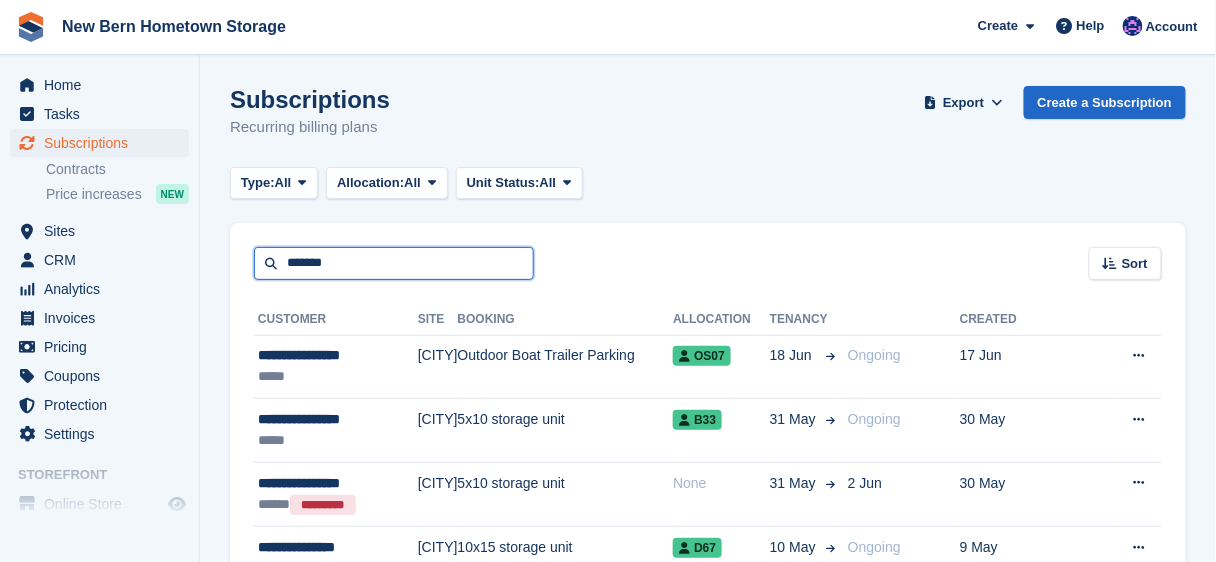 type on "*******" 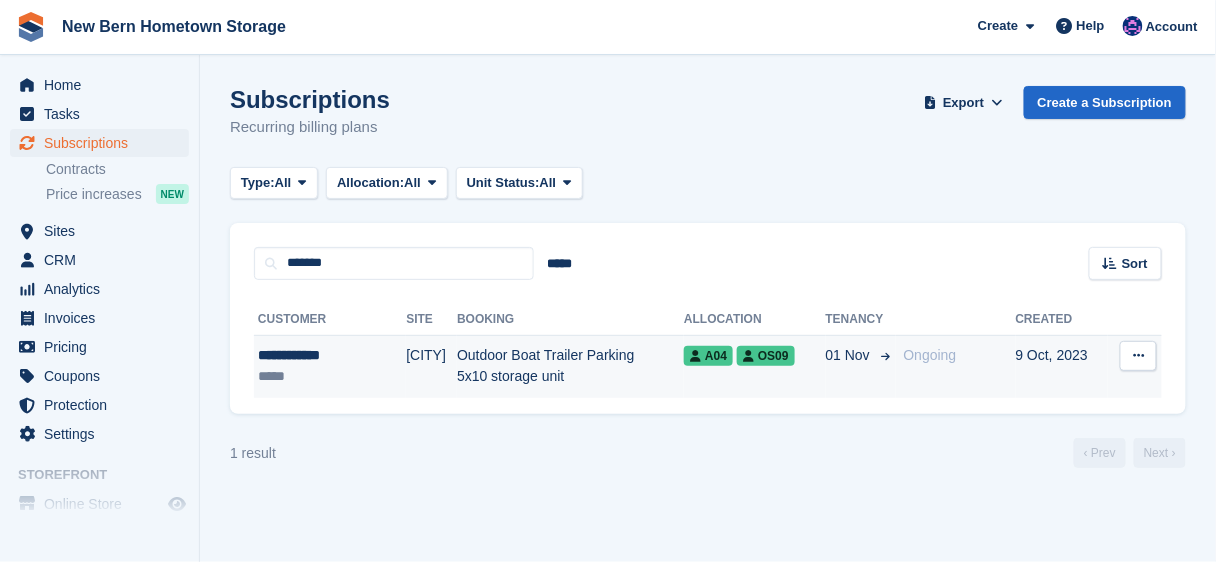 click on "Outdoor Boat Trailer Parking  5x10 storage unit" at bounding box center (570, 366) 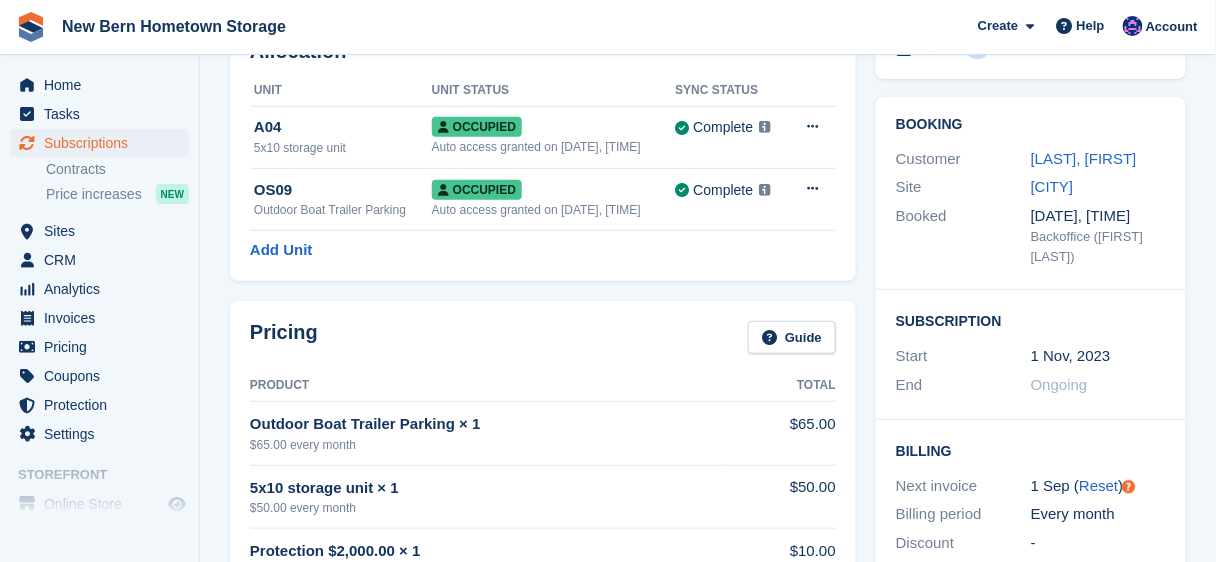 scroll, scrollTop: 80, scrollLeft: 0, axis: vertical 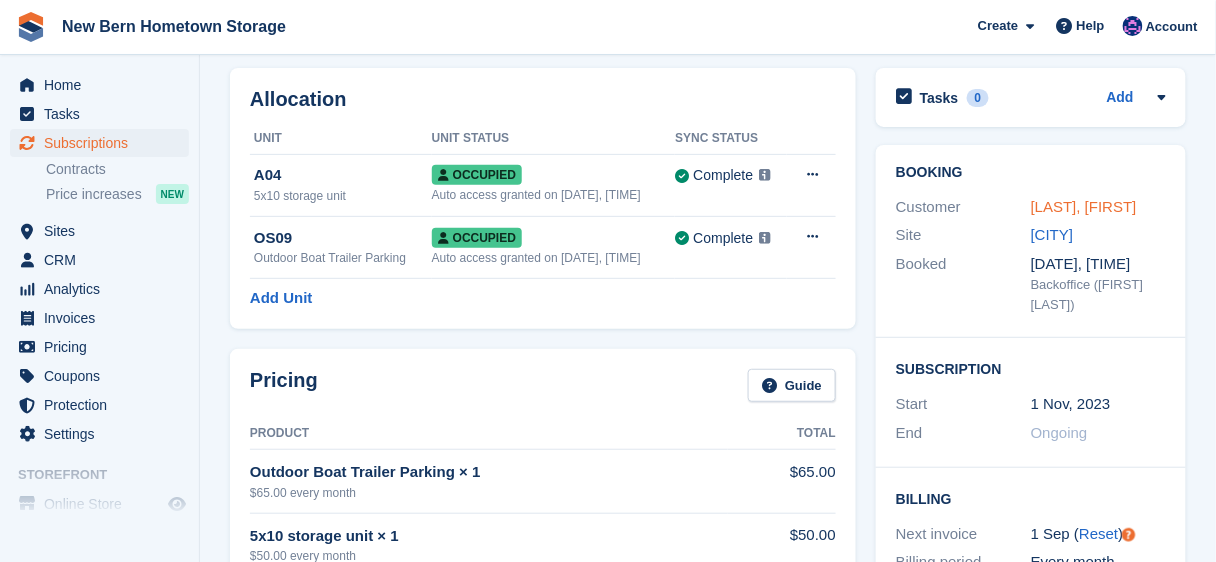 click on "[LAST], [FIRST]" at bounding box center (1084, 206) 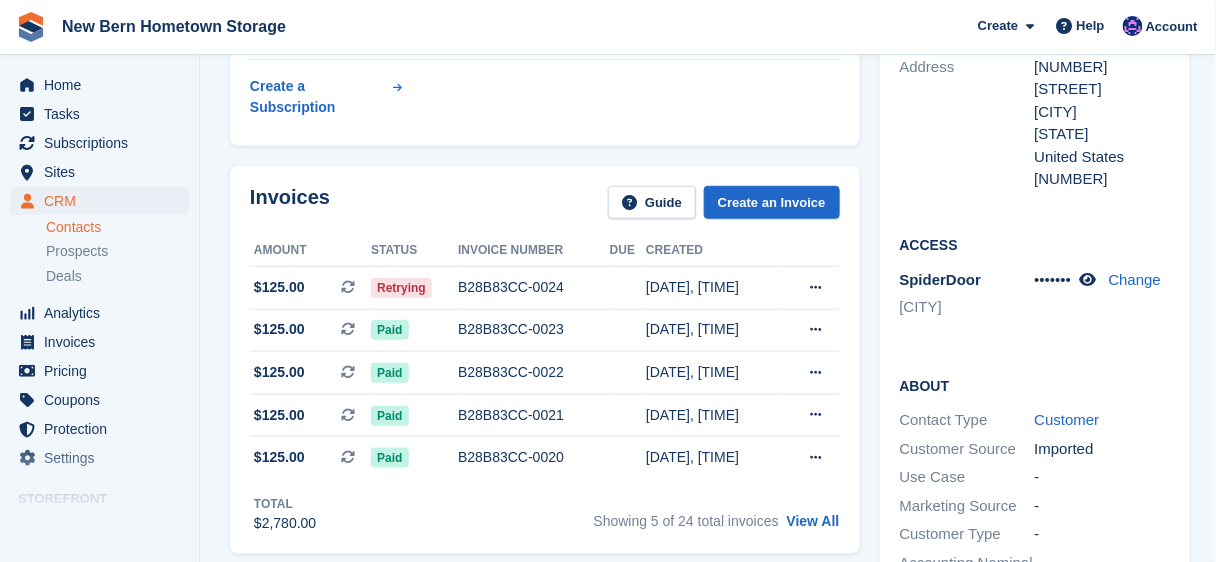 scroll, scrollTop: 240, scrollLeft: 0, axis: vertical 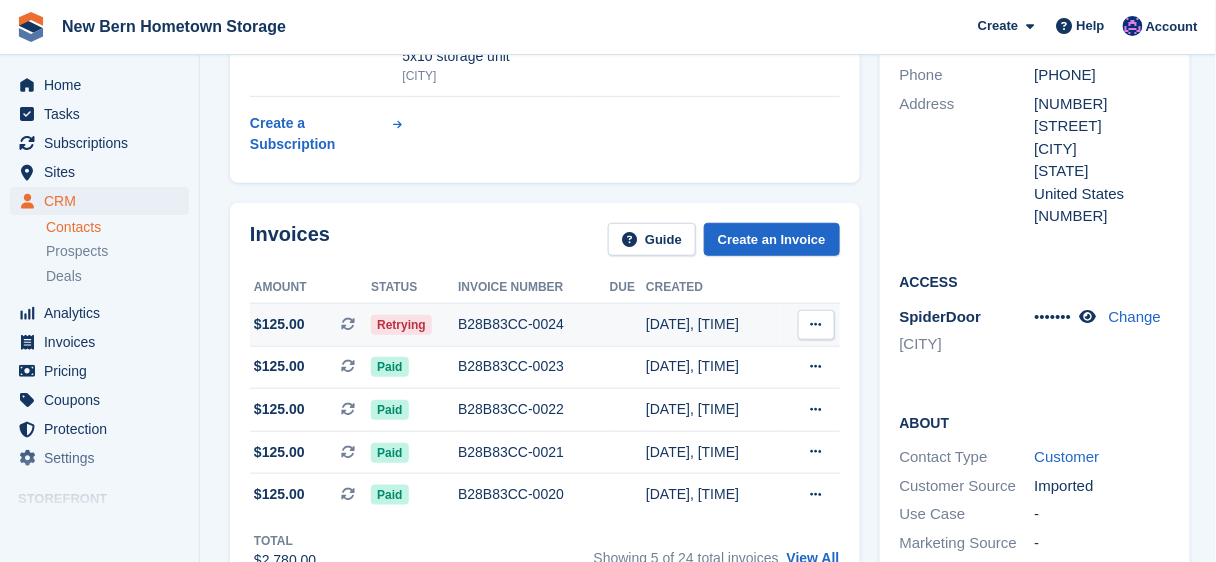 click on "[DATE], [TIME]" at bounding box center [712, 324] 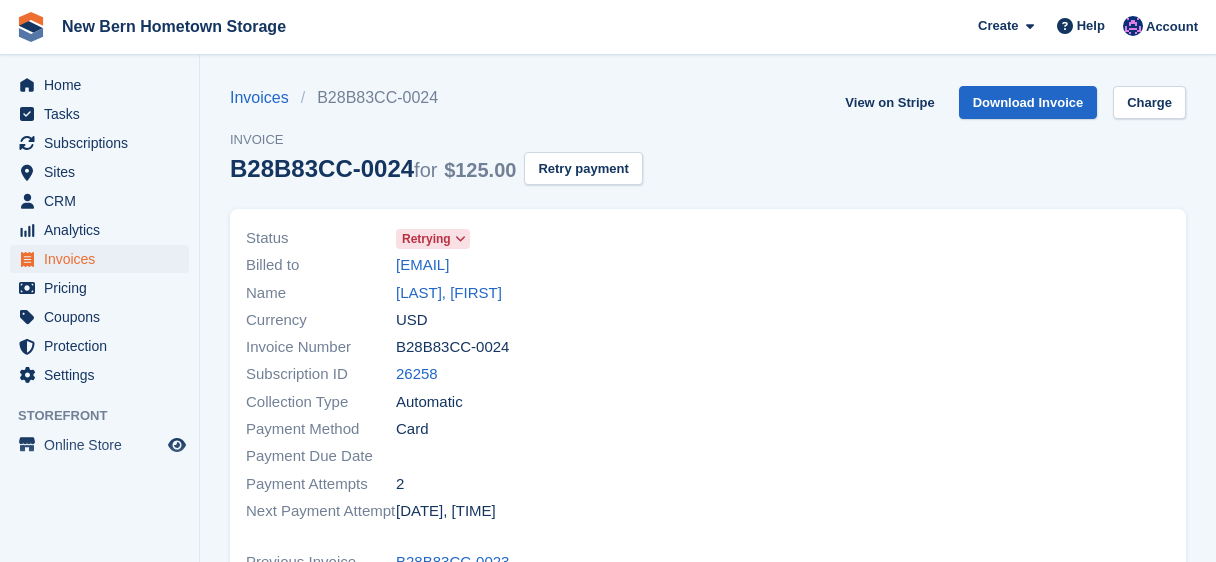 scroll, scrollTop: 0, scrollLeft: 0, axis: both 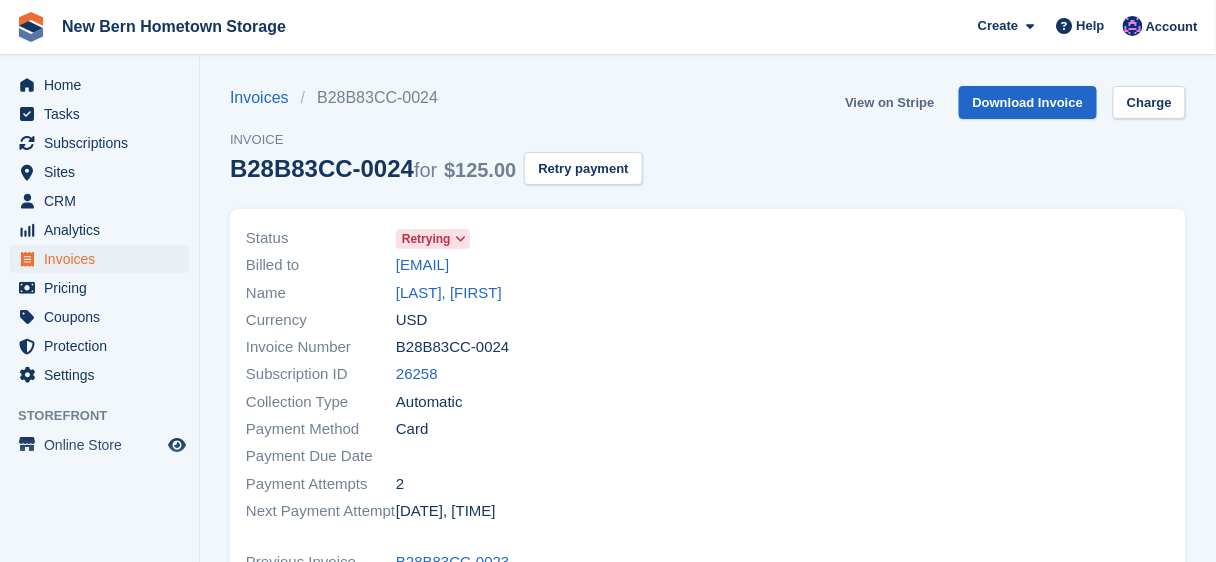 click on "View on Stripe" at bounding box center (889, 102) 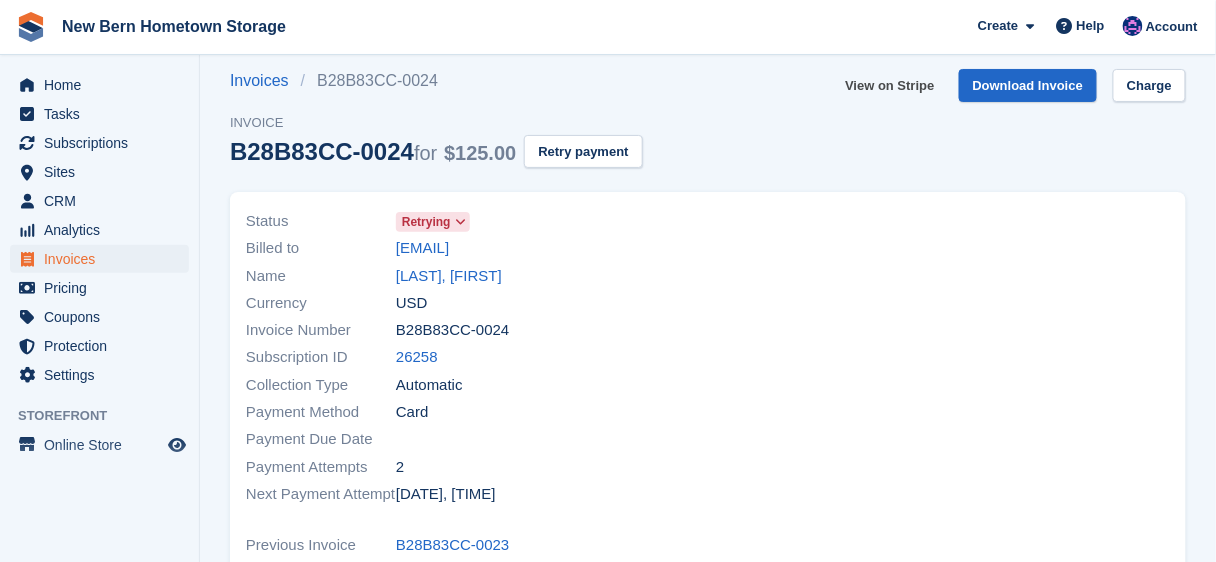 scroll, scrollTop: 0, scrollLeft: 0, axis: both 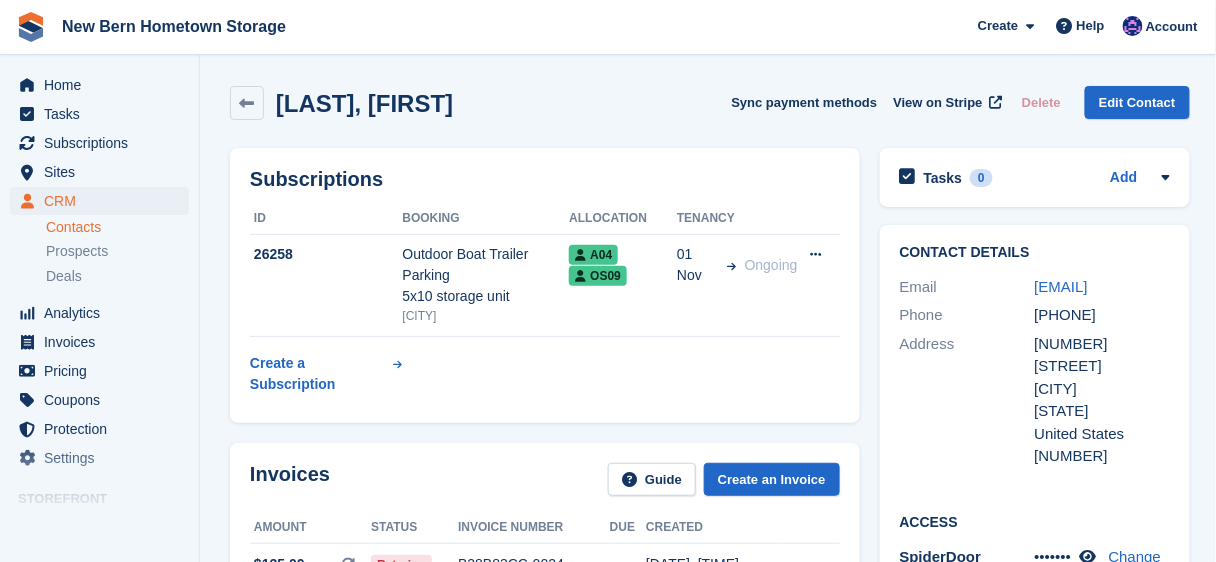 click on "[NUMBER] [STREET]" at bounding box center [1102, 355] 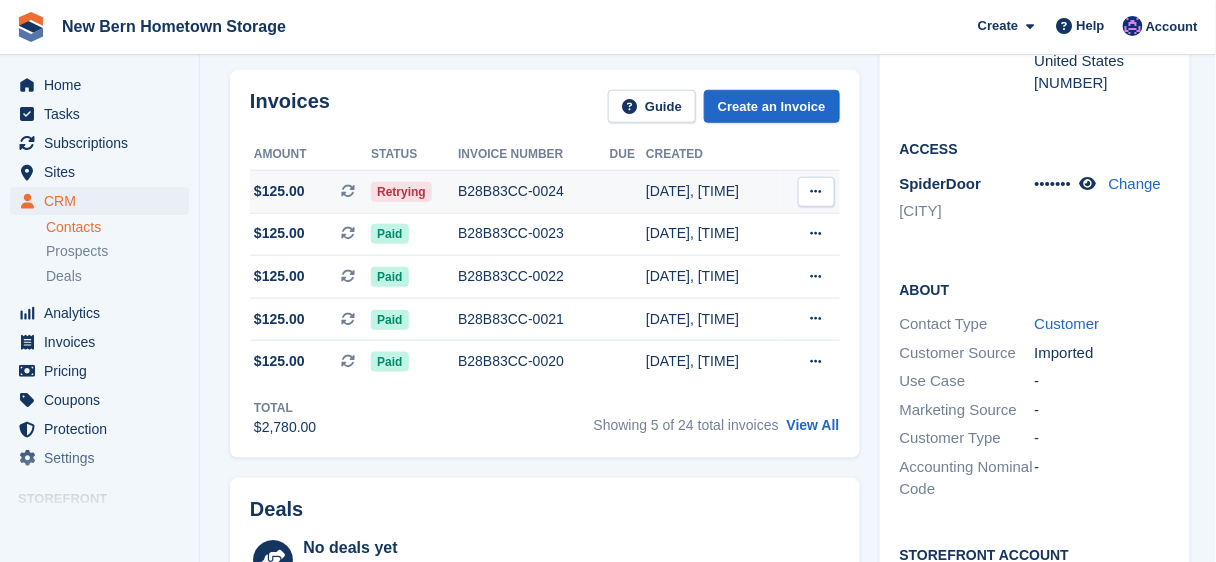 scroll, scrollTop: 480, scrollLeft: 0, axis: vertical 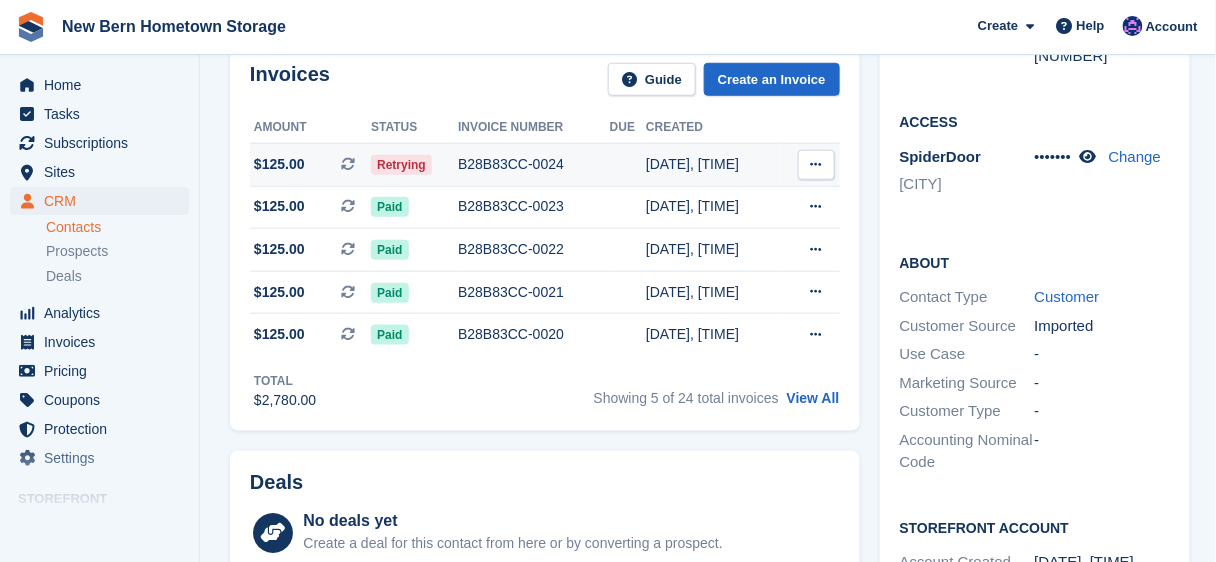 click at bounding box center [816, 164] 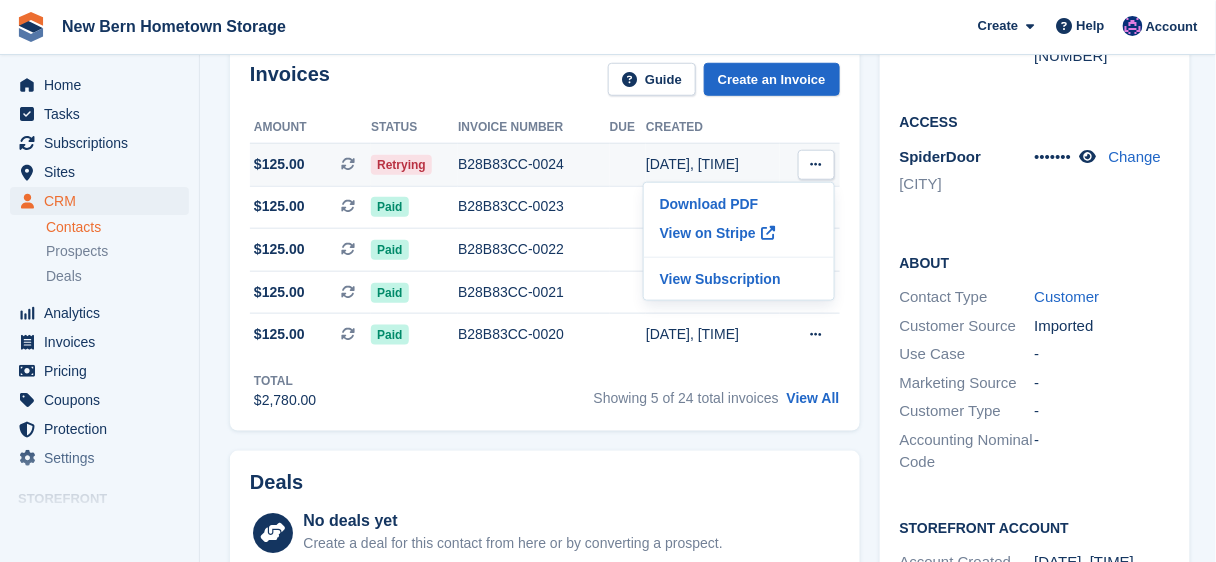 click on "B28B83CC-0024" at bounding box center [534, 164] 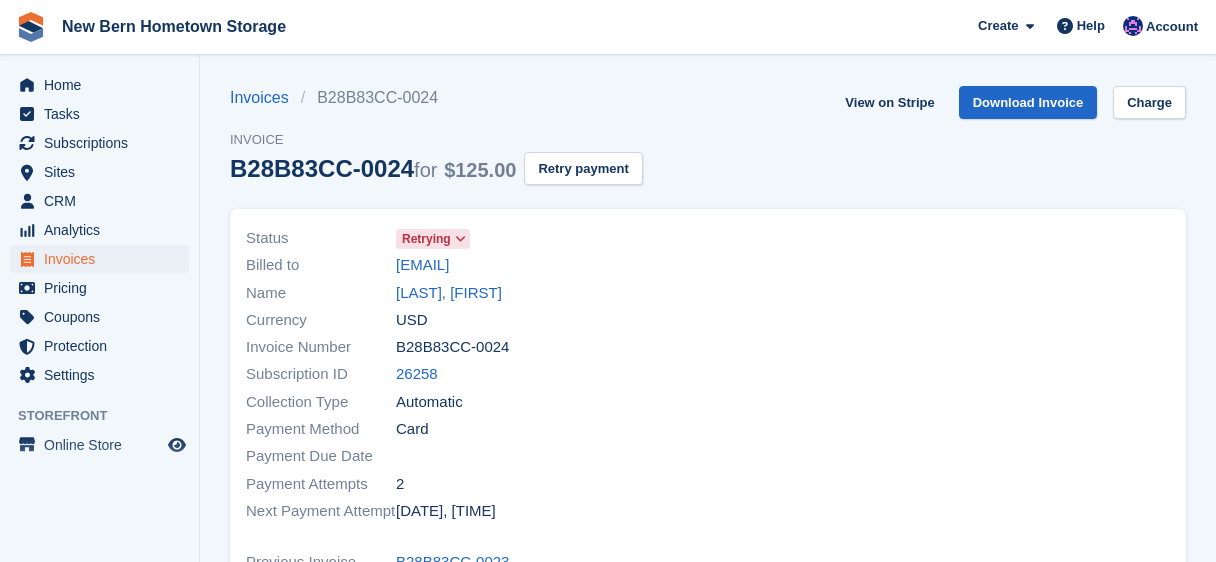 scroll, scrollTop: 0, scrollLeft: 0, axis: both 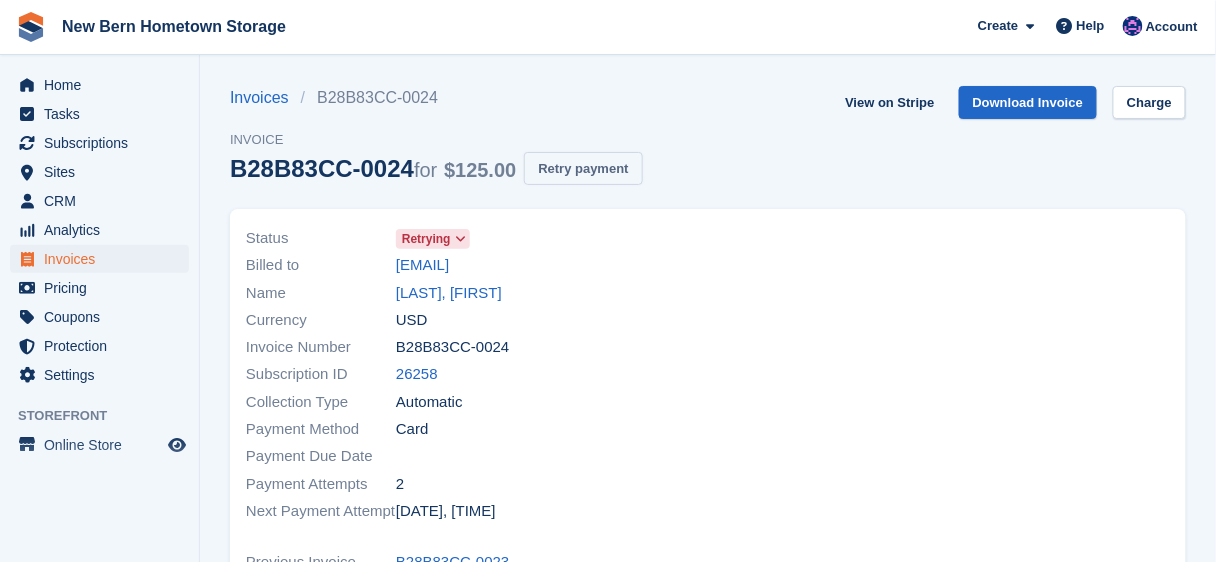click on "Retry payment" at bounding box center [583, 168] 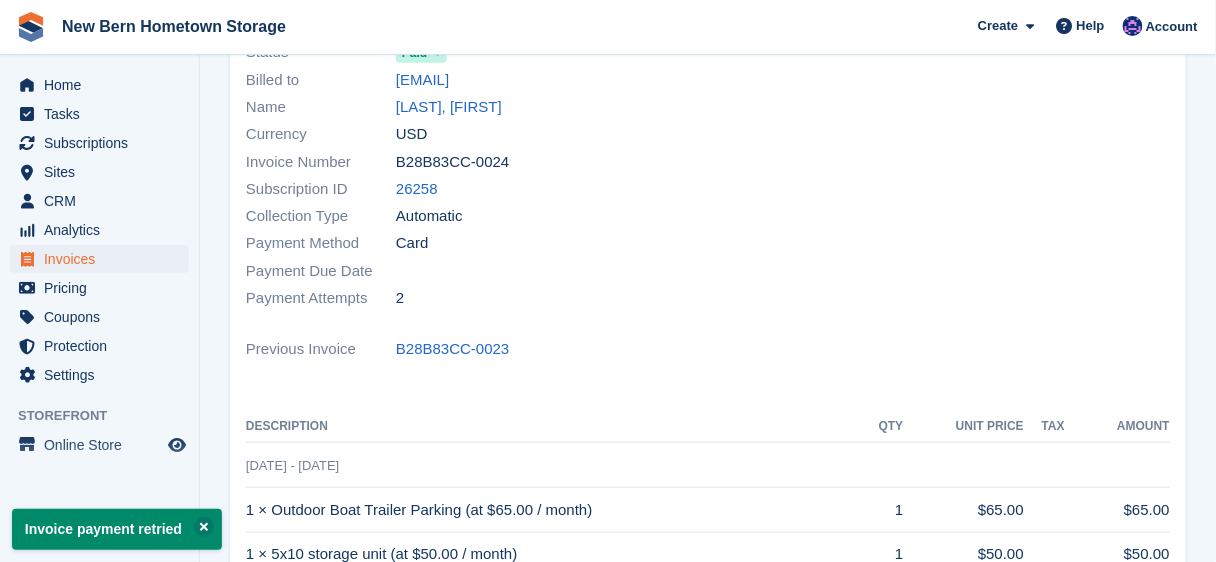 scroll, scrollTop: 0, scrollLeft: 0, axis: both 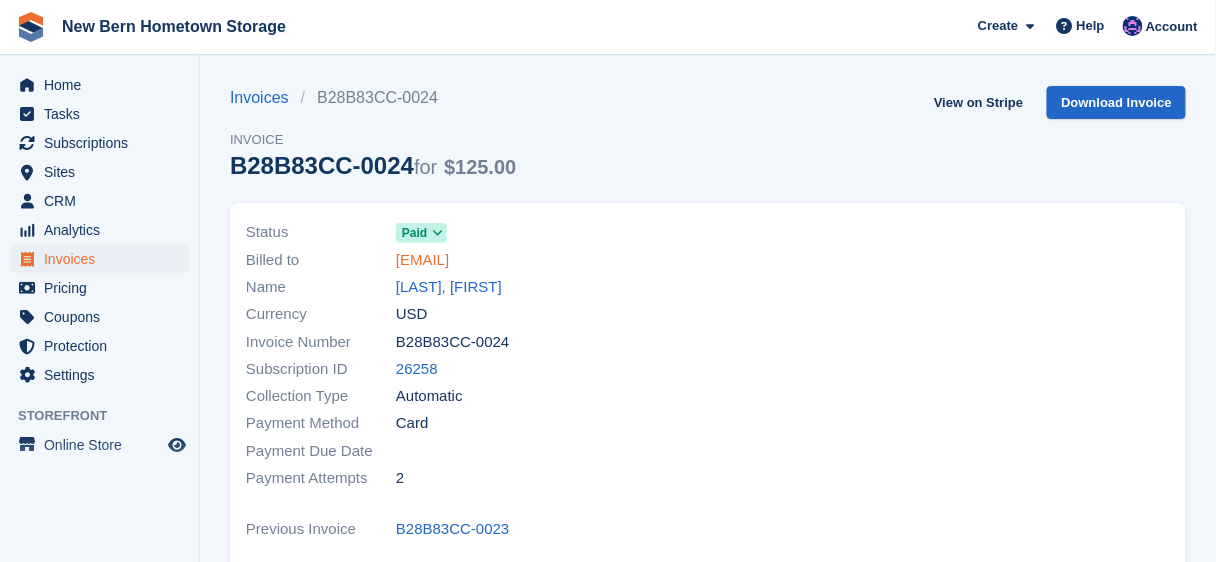 drag, startPoint x: 565, startPoint y: 260, endPoint x: 396, endPoint y: 269, distance: 169.23947 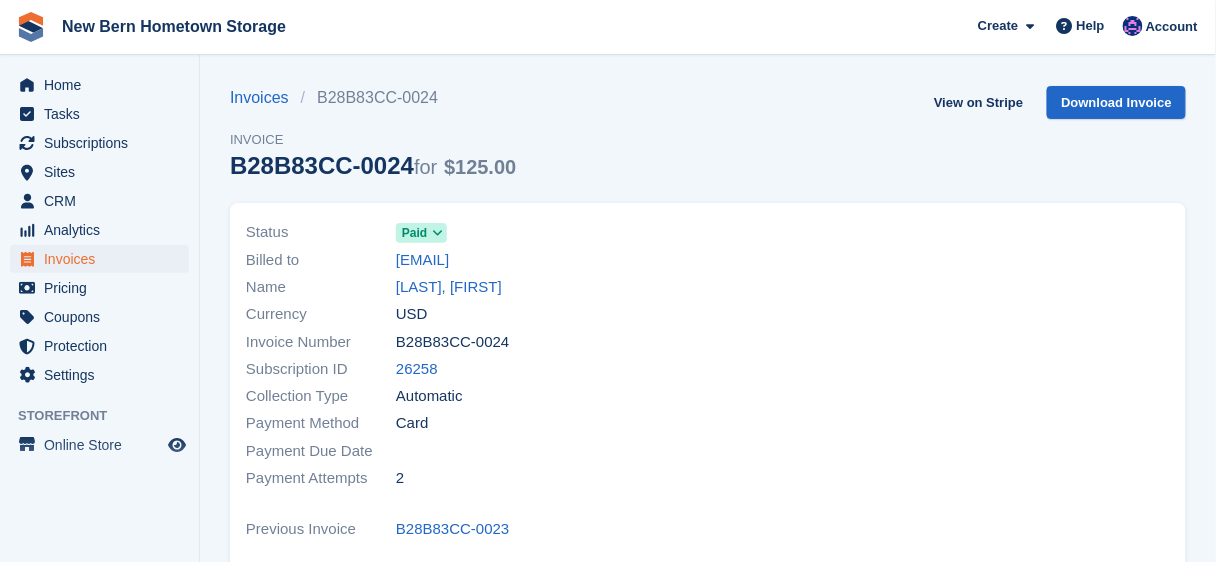 copy on "bhancock28@yahoo.com" 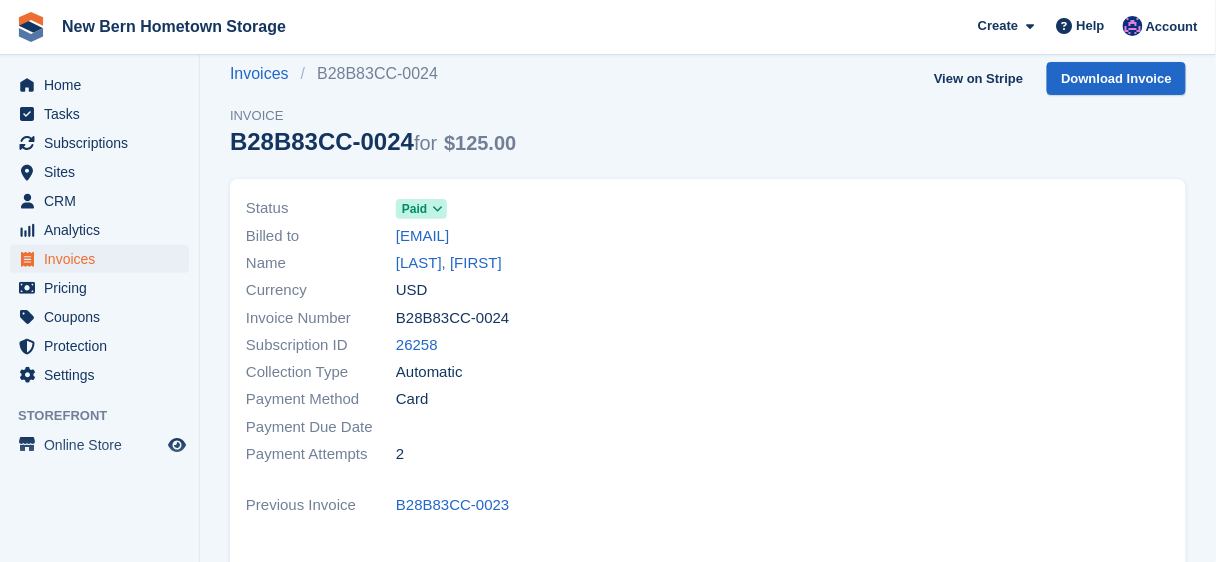 scroll, scrollTop: 0, scrollLeft: 0, axis: both 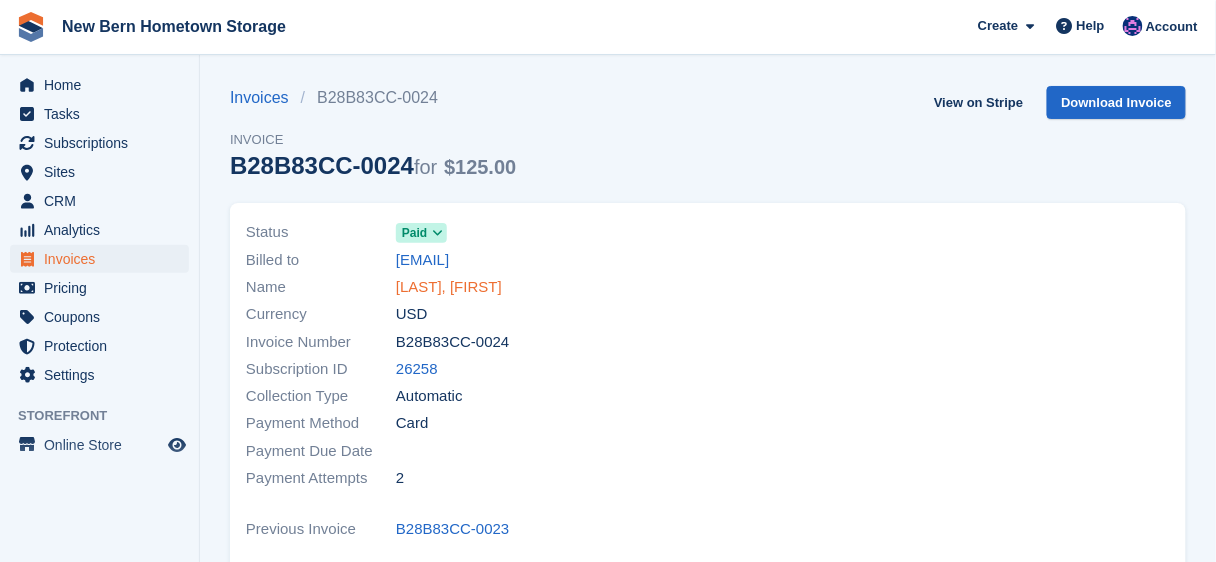 click on "Hancock, Ben" at bounding box center [449, 287] 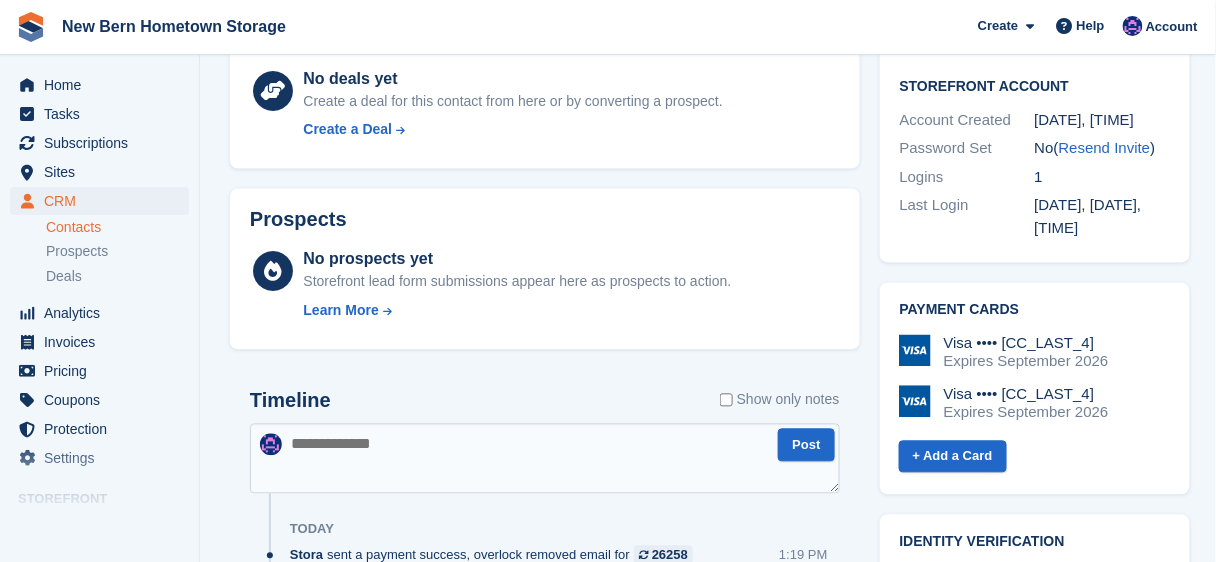 scroll, scrollTop: 1040, scrollLeft: 0, axis: vertical 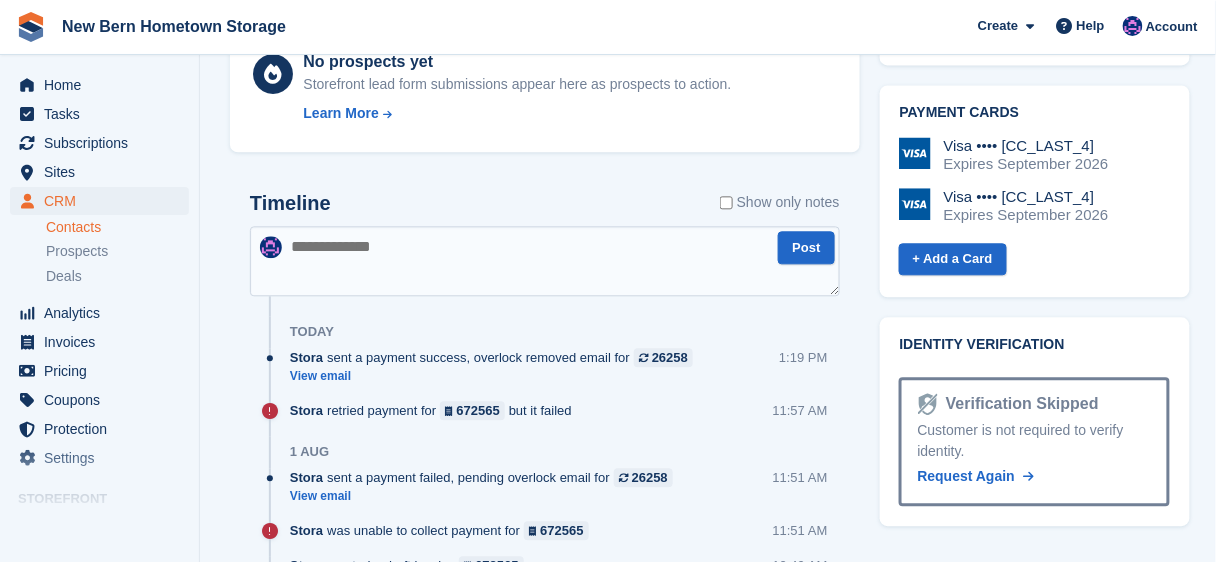 click at bounding box center (545, 261) 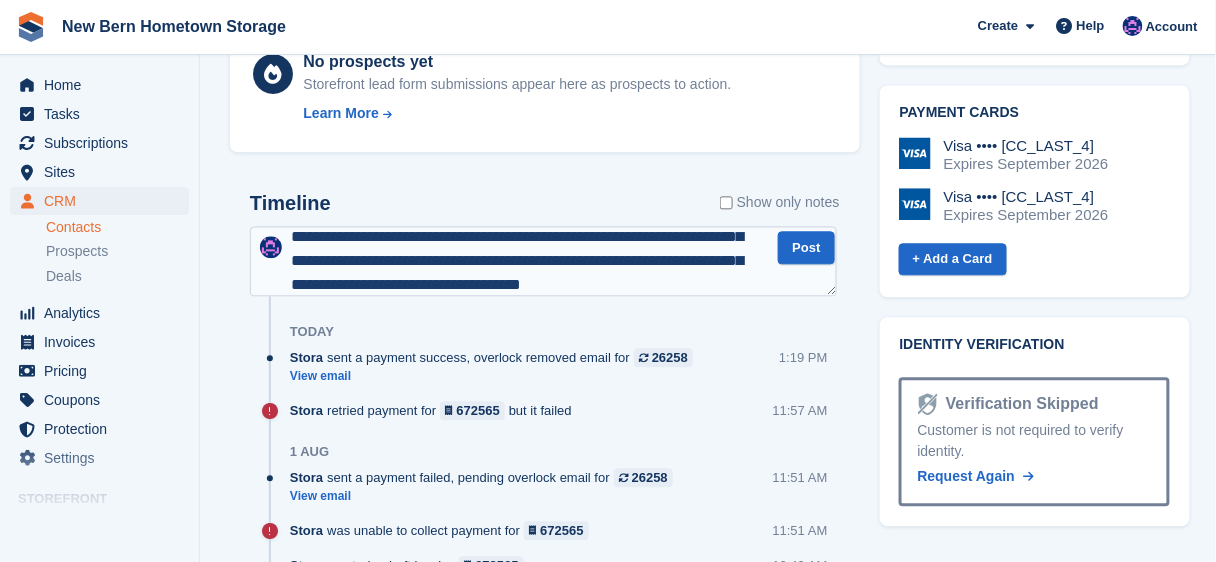 scroll, scrollTop: 82, scrollLeft: 0, axis: vertical 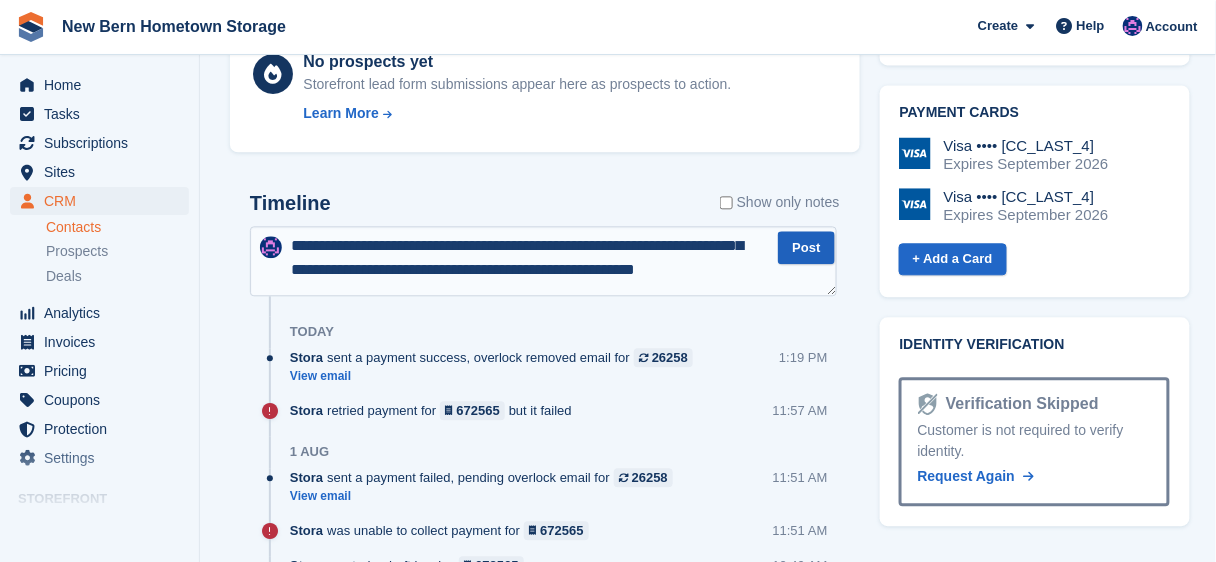 type on "**********" 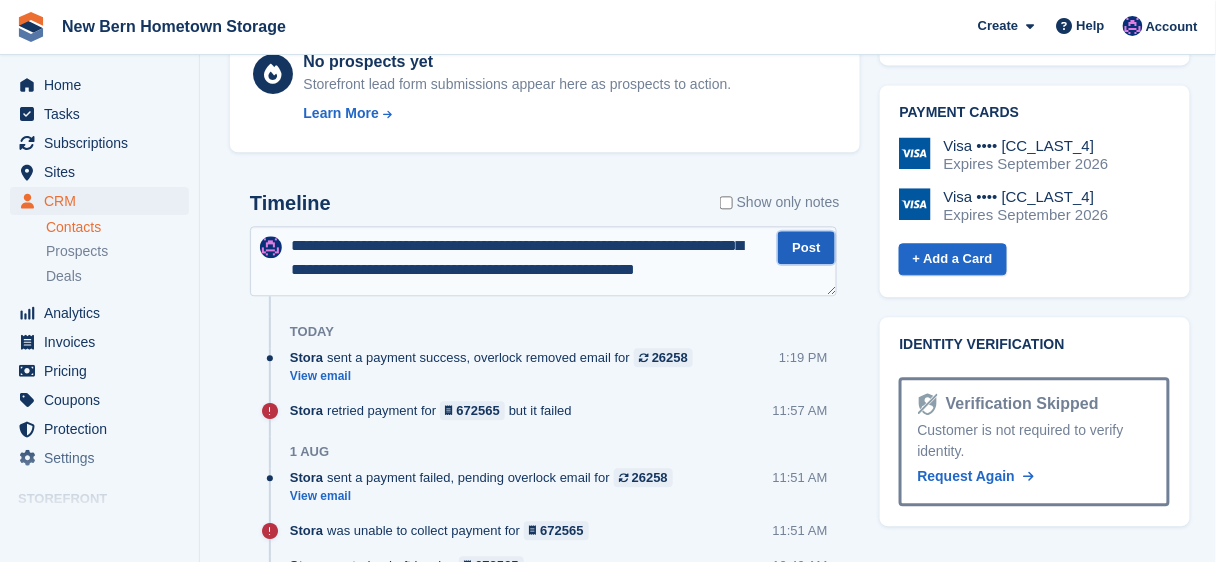 click on "Post" at bounding box center (806, 247) 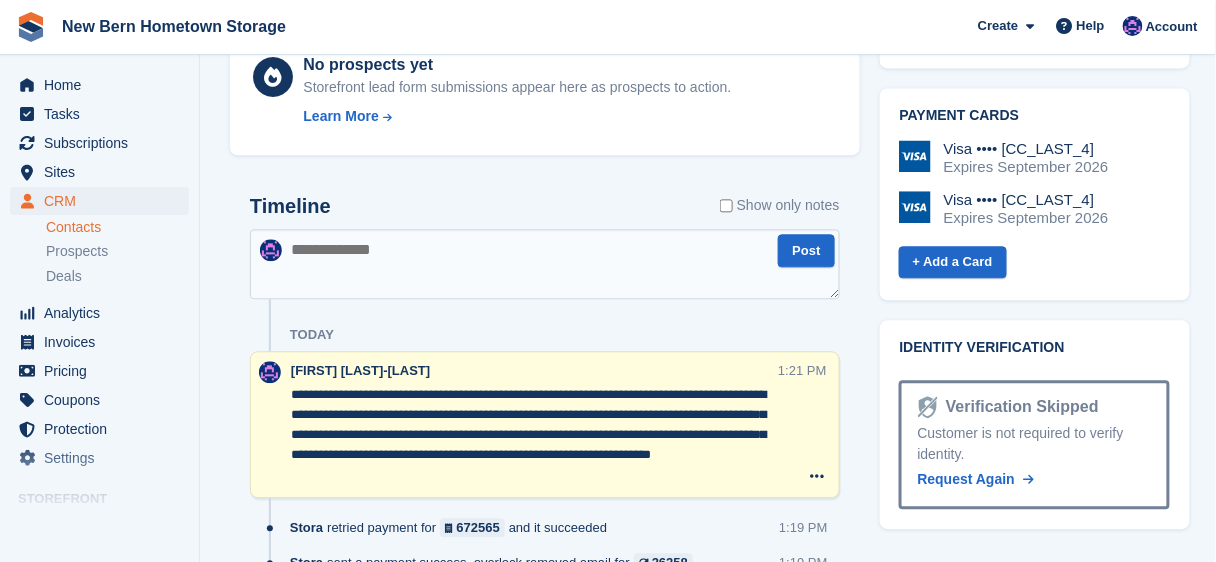 scroll, scrollTop: 1040, scrollLeft: 0, axis: vertical 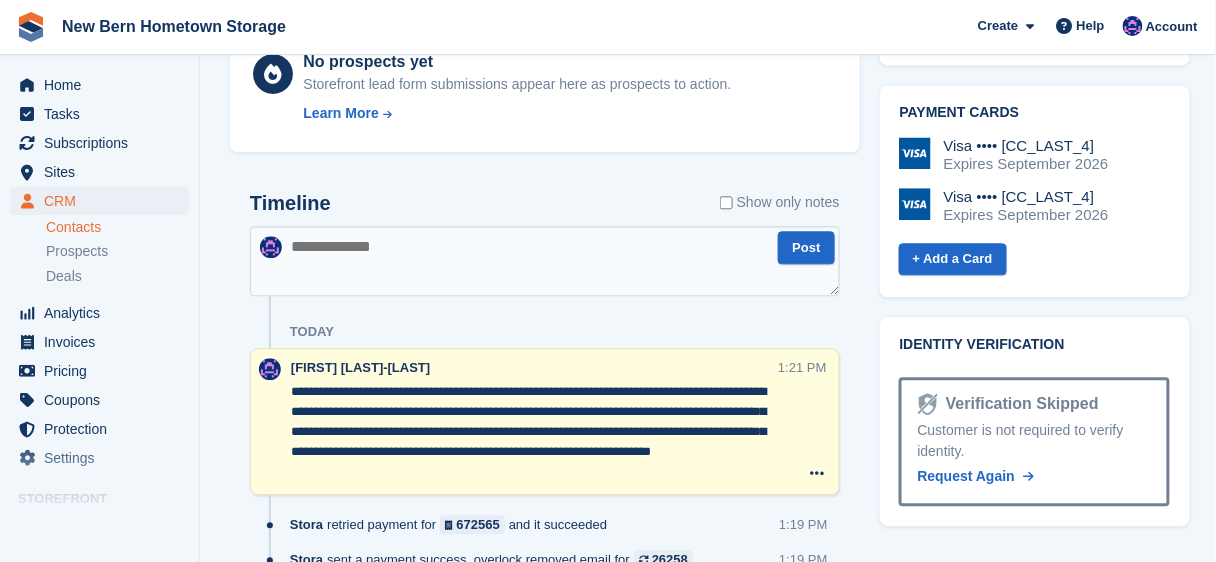 click on "**********" at bounding box center (534, 432) 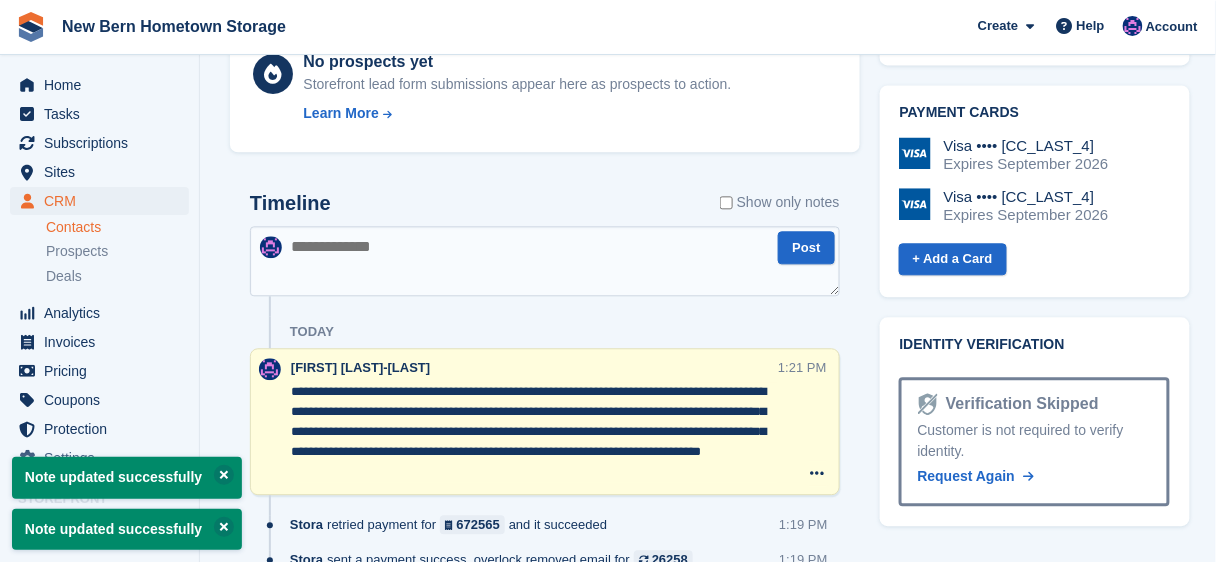 type on "**********" 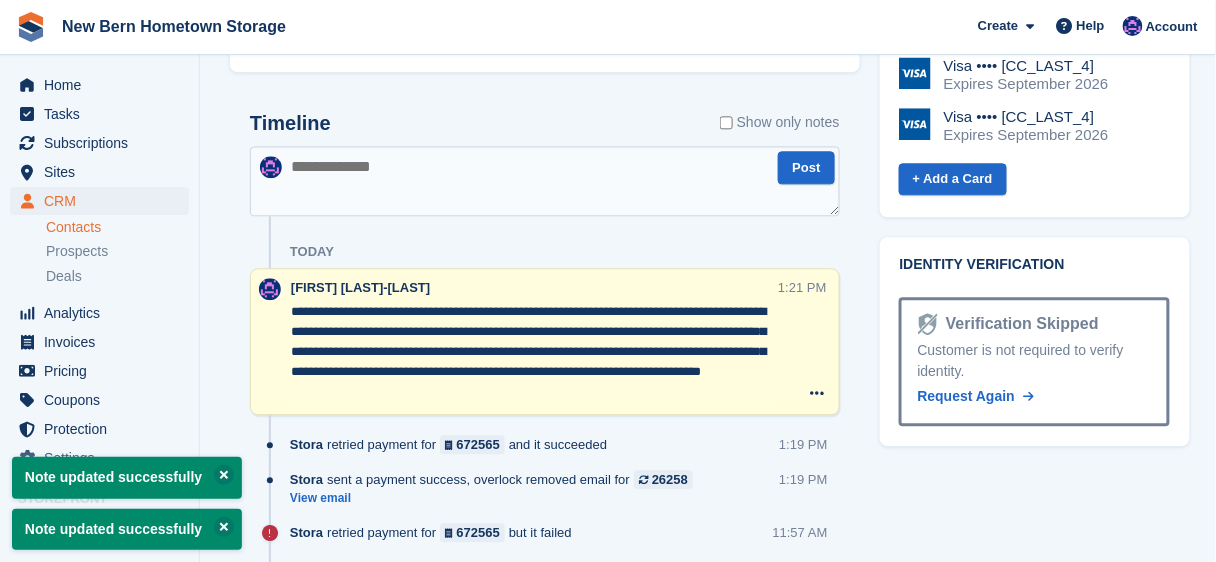 scroll, scrollTop: 1280, scrollLeft: 0, axis: vertical 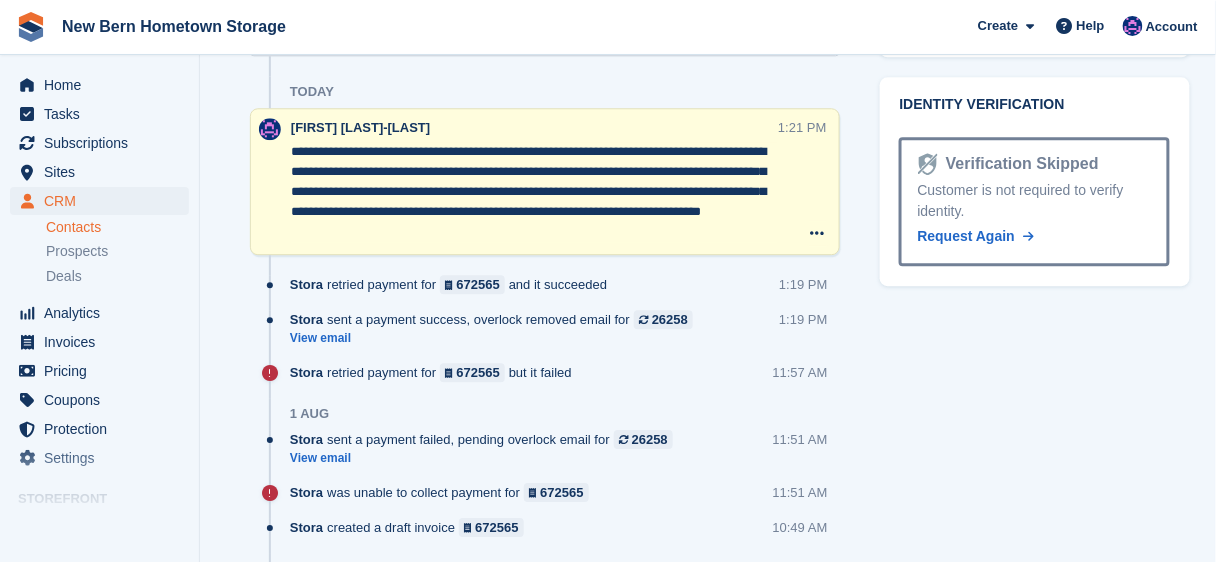 click on "**********" at bounding box center [534, 192] 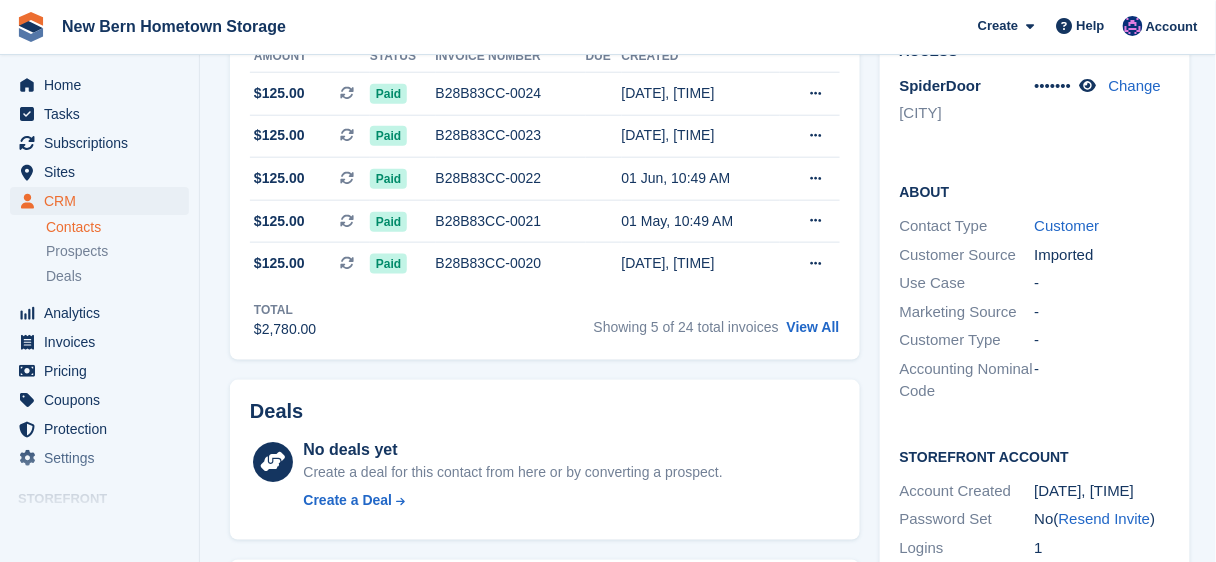 scroll, scrollTop: 480, scrollLeft: 0, axis: vertical 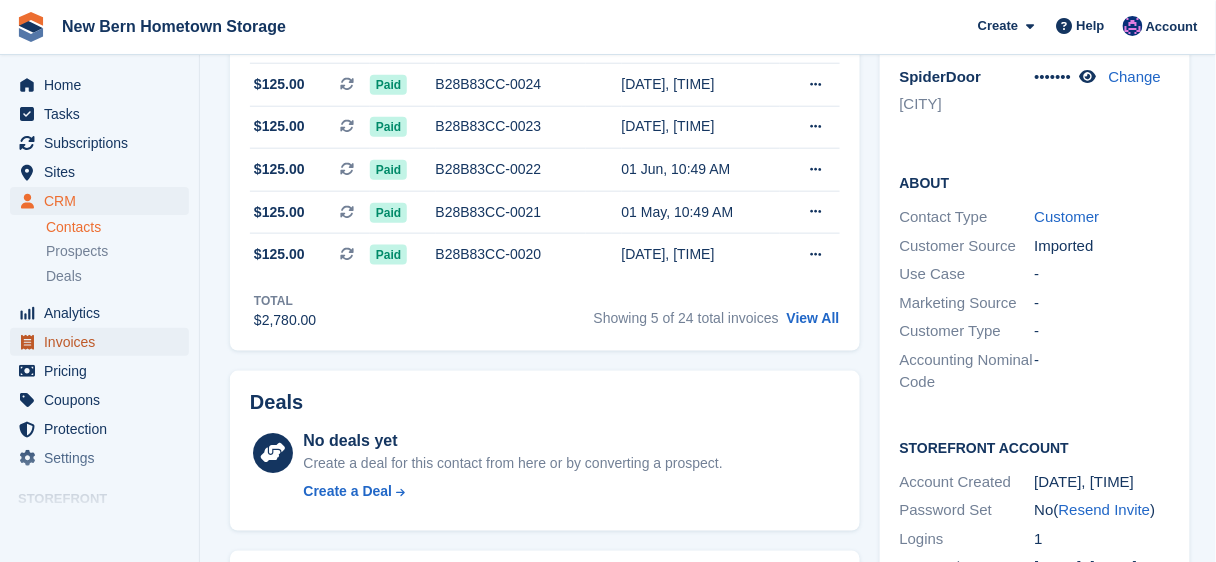 click on "Invoices" at bounding box center [104, 342] 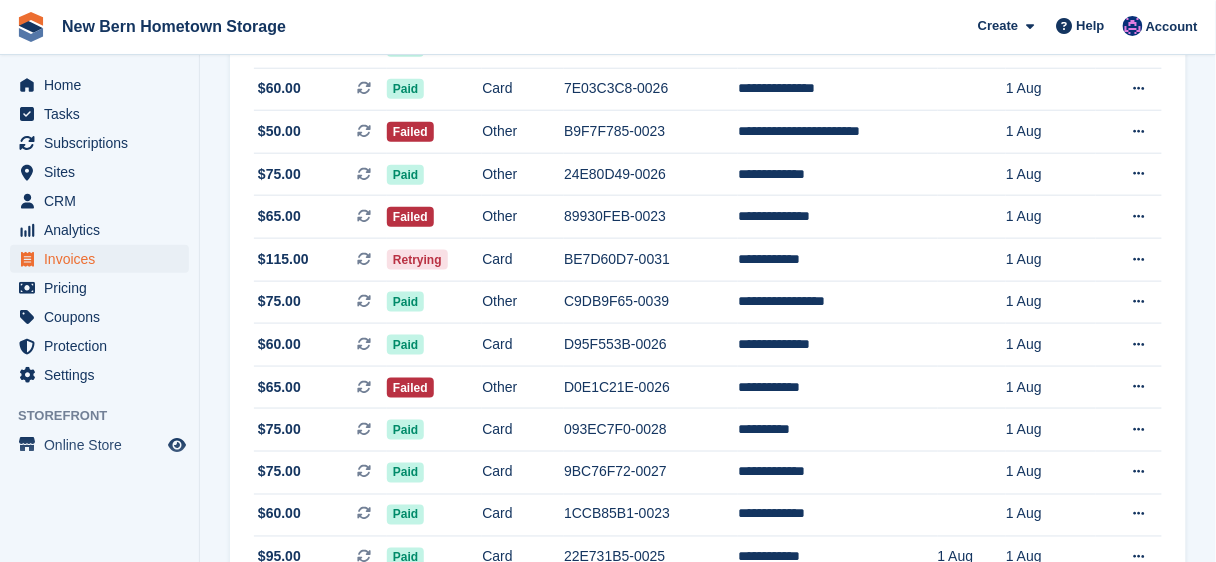 scroll, scrollTop: 0, scrollLeft: 0, axis: both 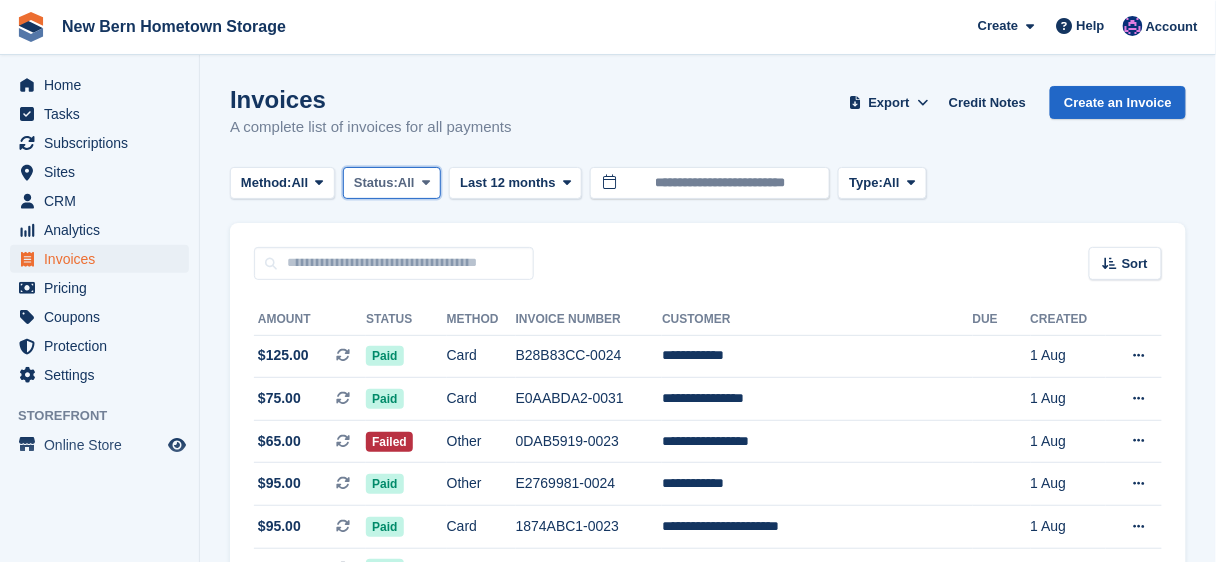 click on "Status:" at bounding box center (376, 183) 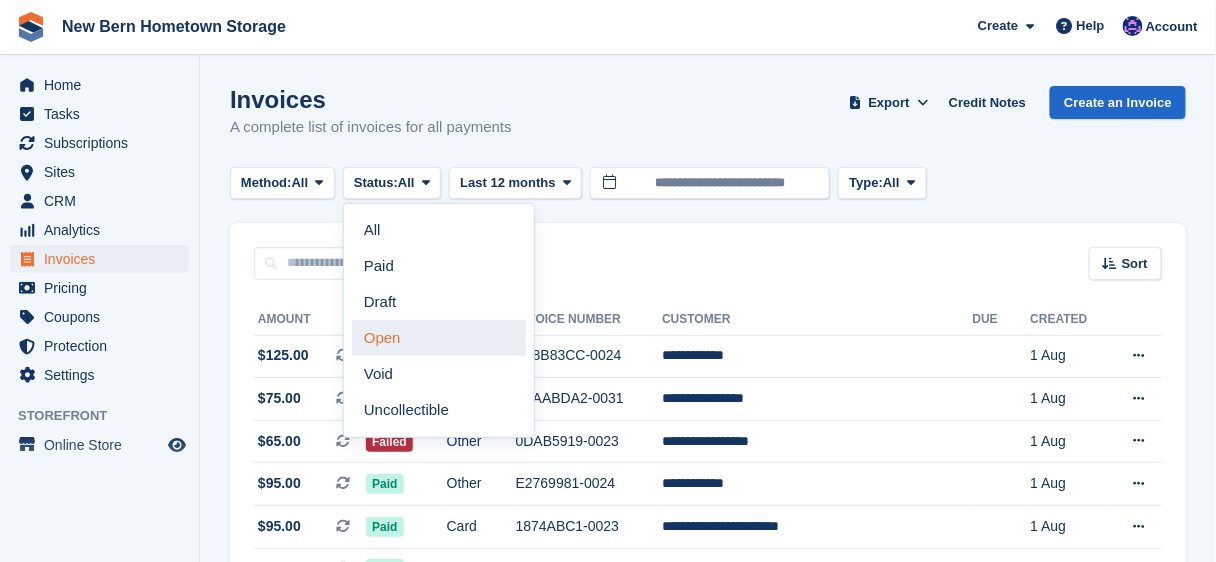 click on "Open" at bounding box center [439, 338] 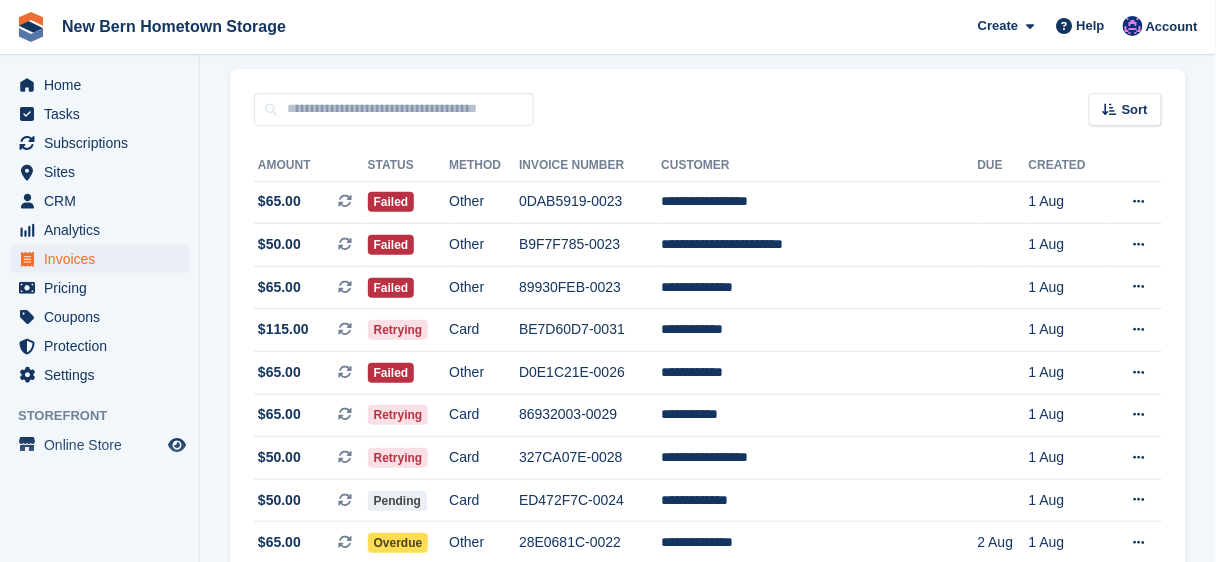 scroll, scrollTop: 0, scrollLeft: 0, axis: both 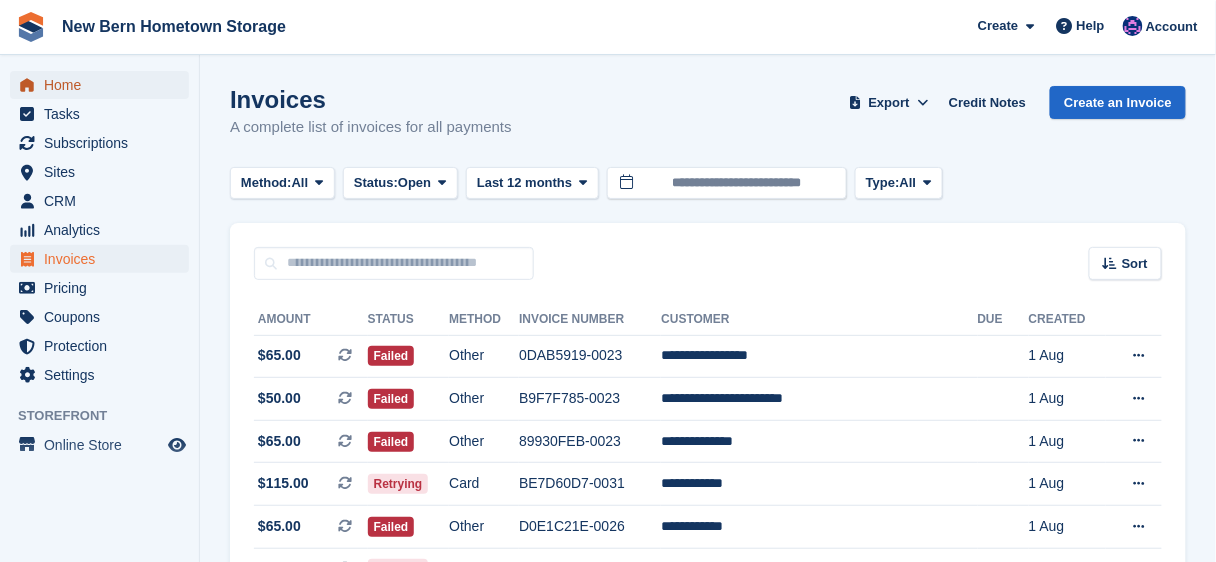 click on "Home" at bounding box center (99, 85) 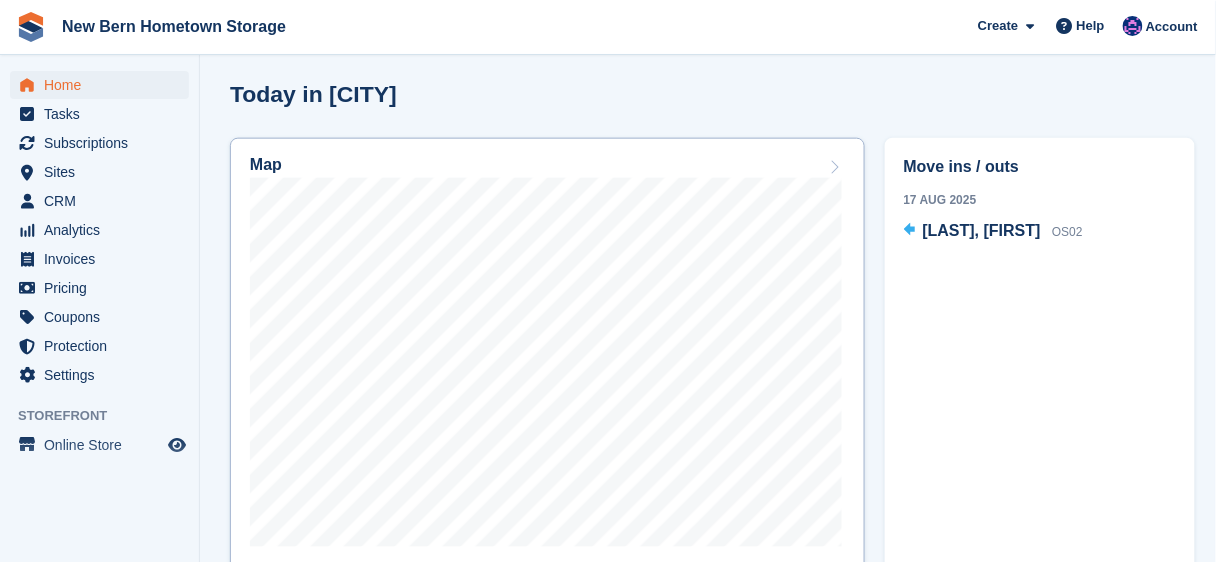scroll, scrollTop: 560, scrollLeft: 0, axis: vertical 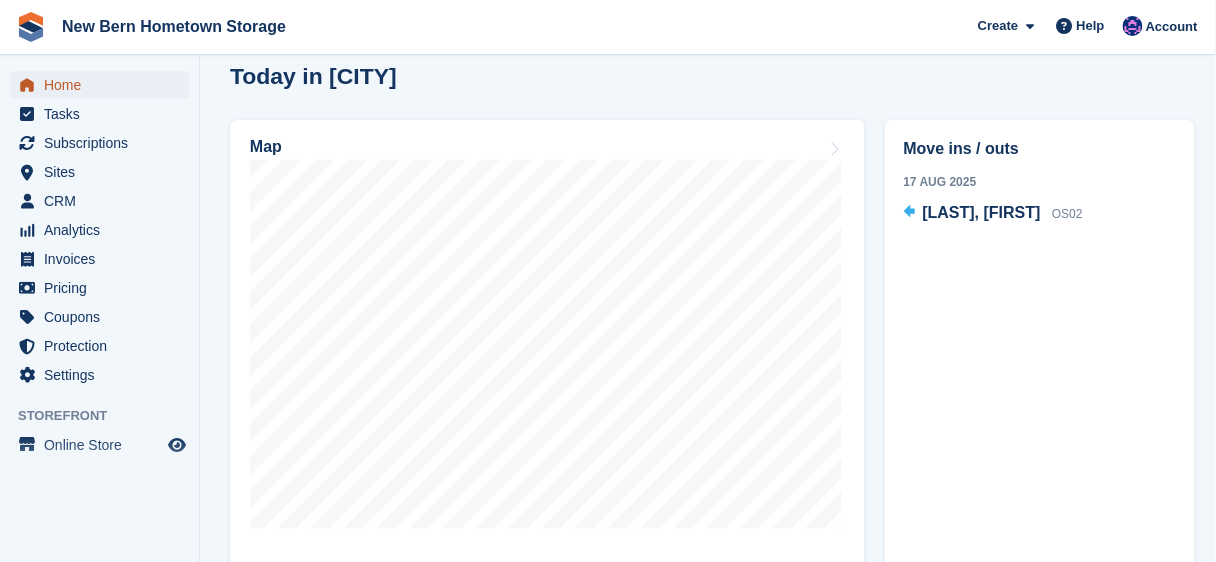click on "Home" at bounding box center (104, 85) 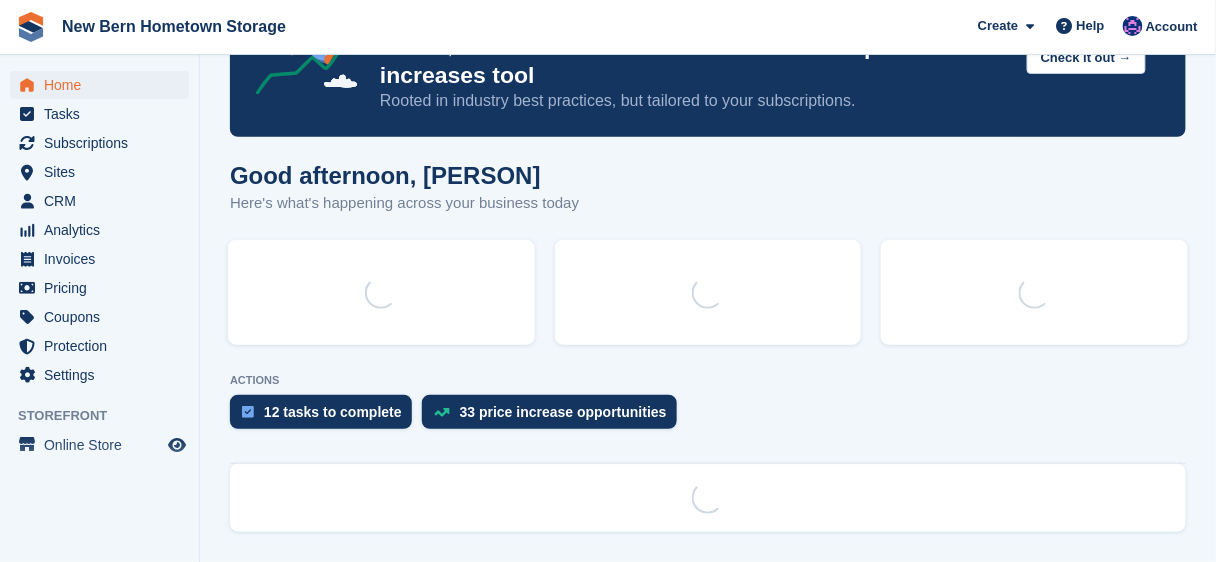 scroll, scrollTop: 0, scrollLeft: 0, axis: both 